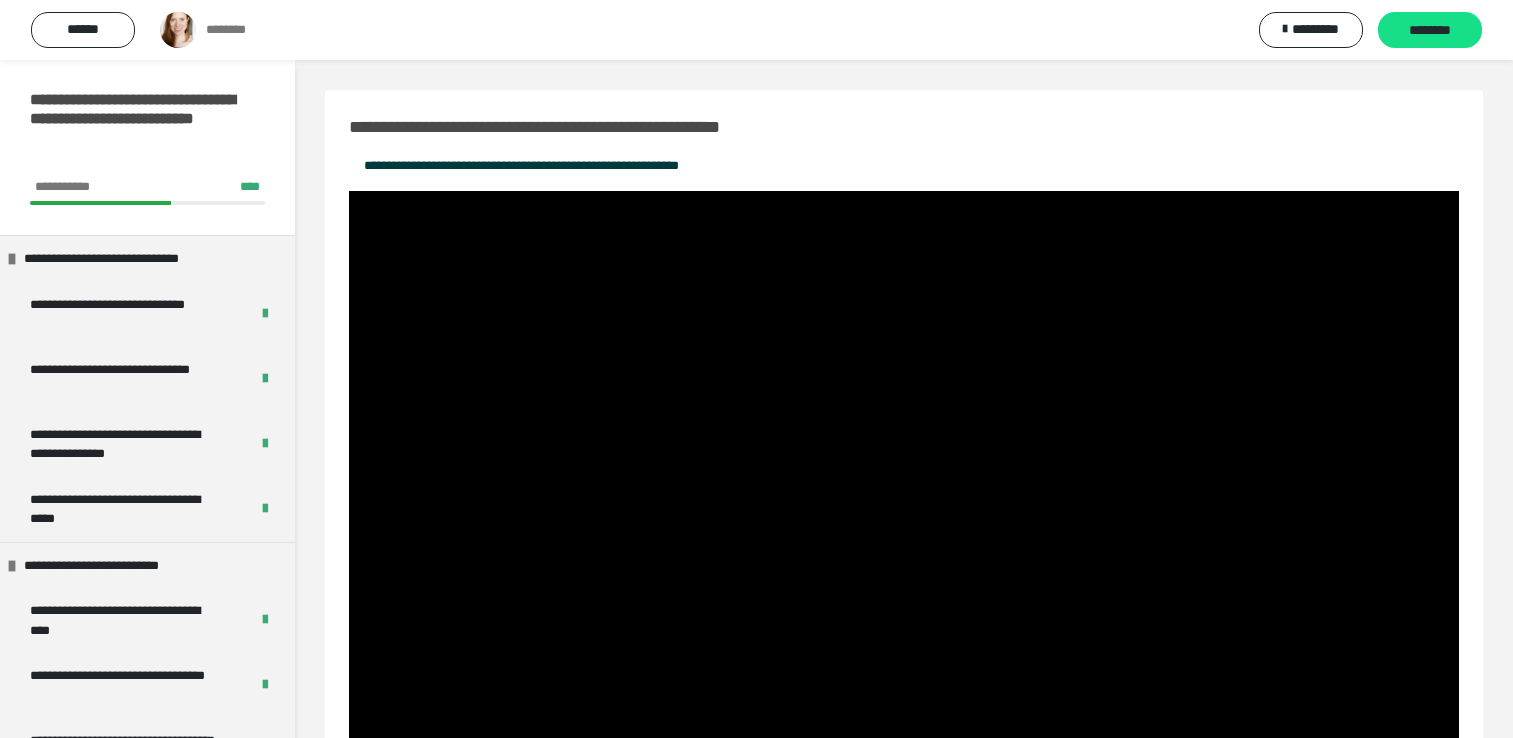 scroll, scrollTop: 866, scrollLeft: 0, axis: vertical 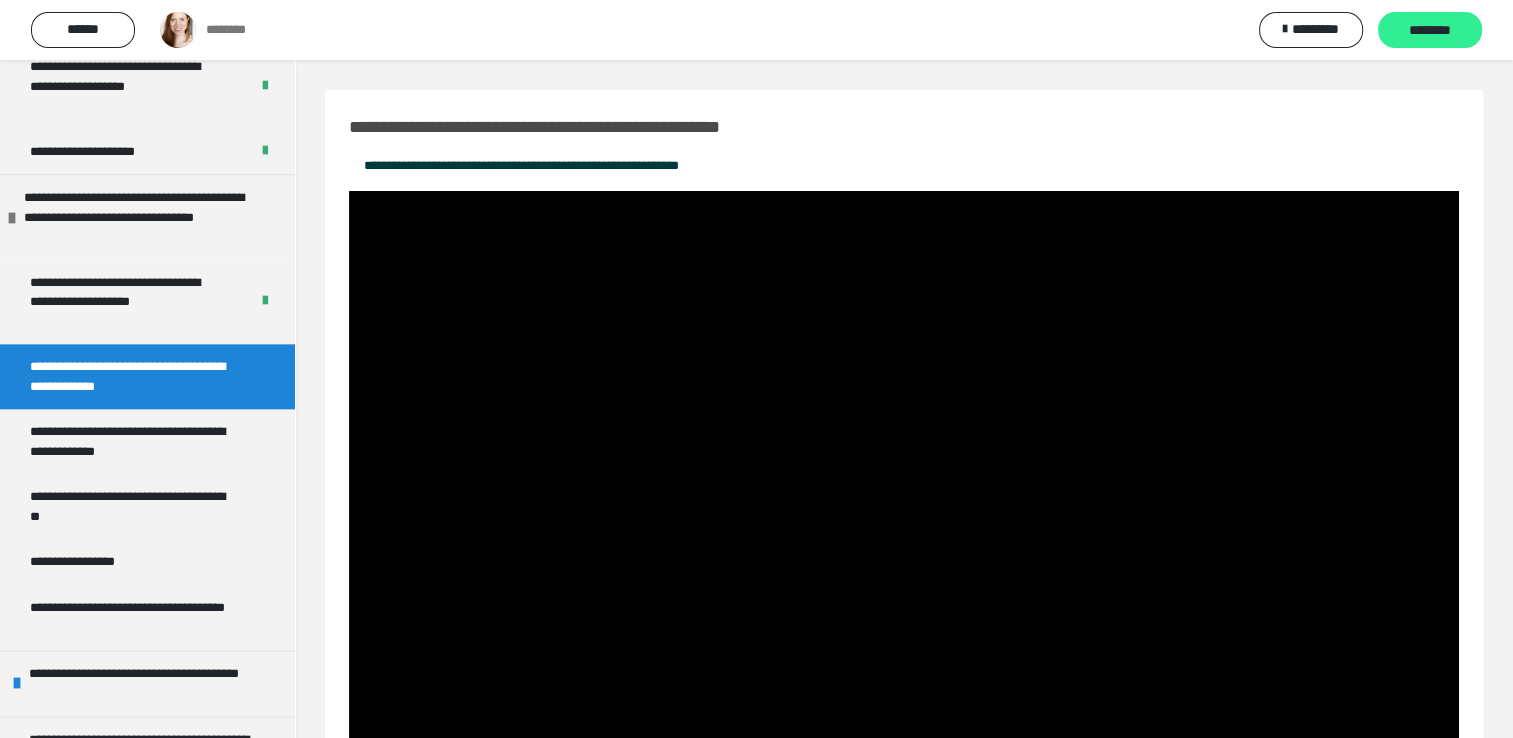 click on "********" at bounding box center [1430, 31] 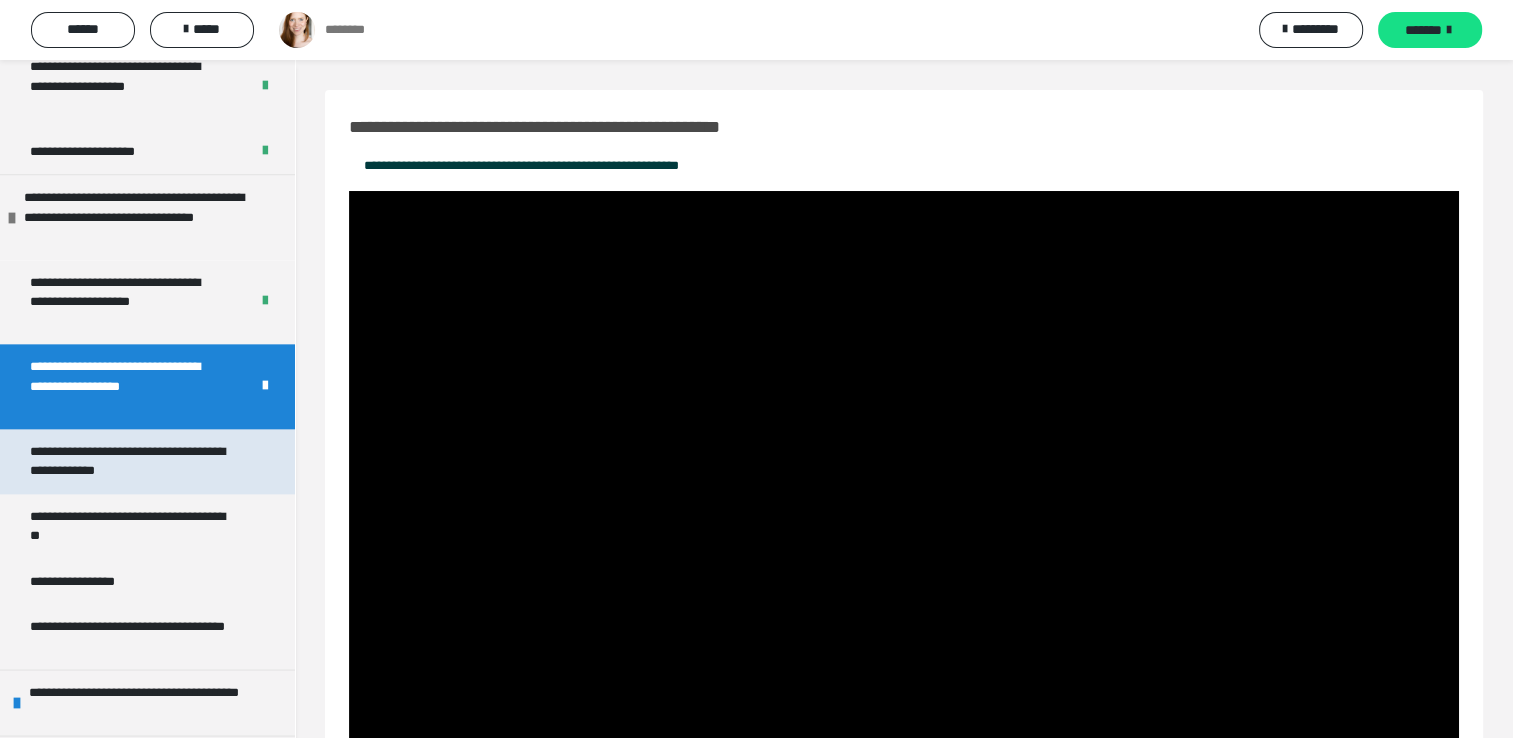 click on "**********" at bounding box center [132, 461] 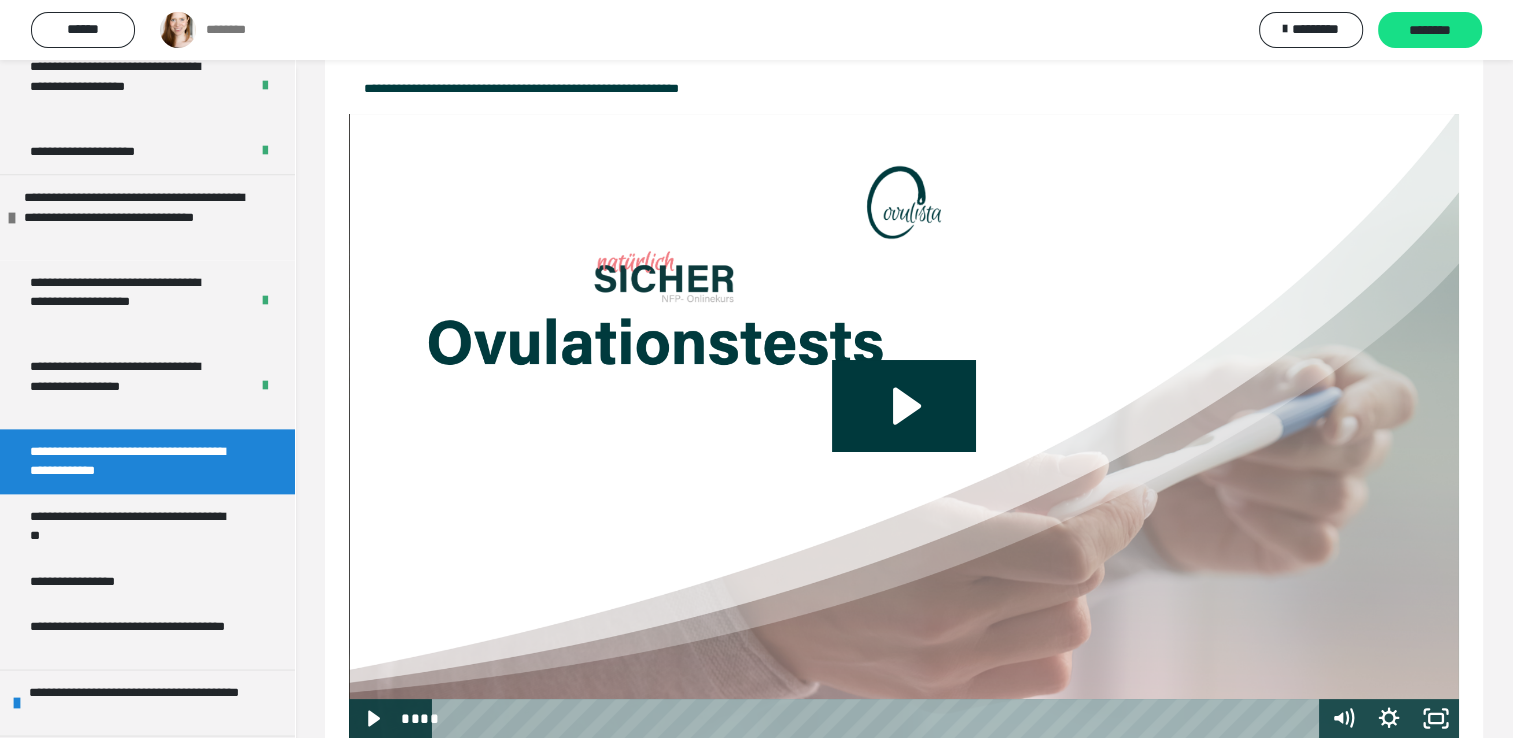 scroll, scrollTop: 100, scrollLeft: 0, axis: vertical 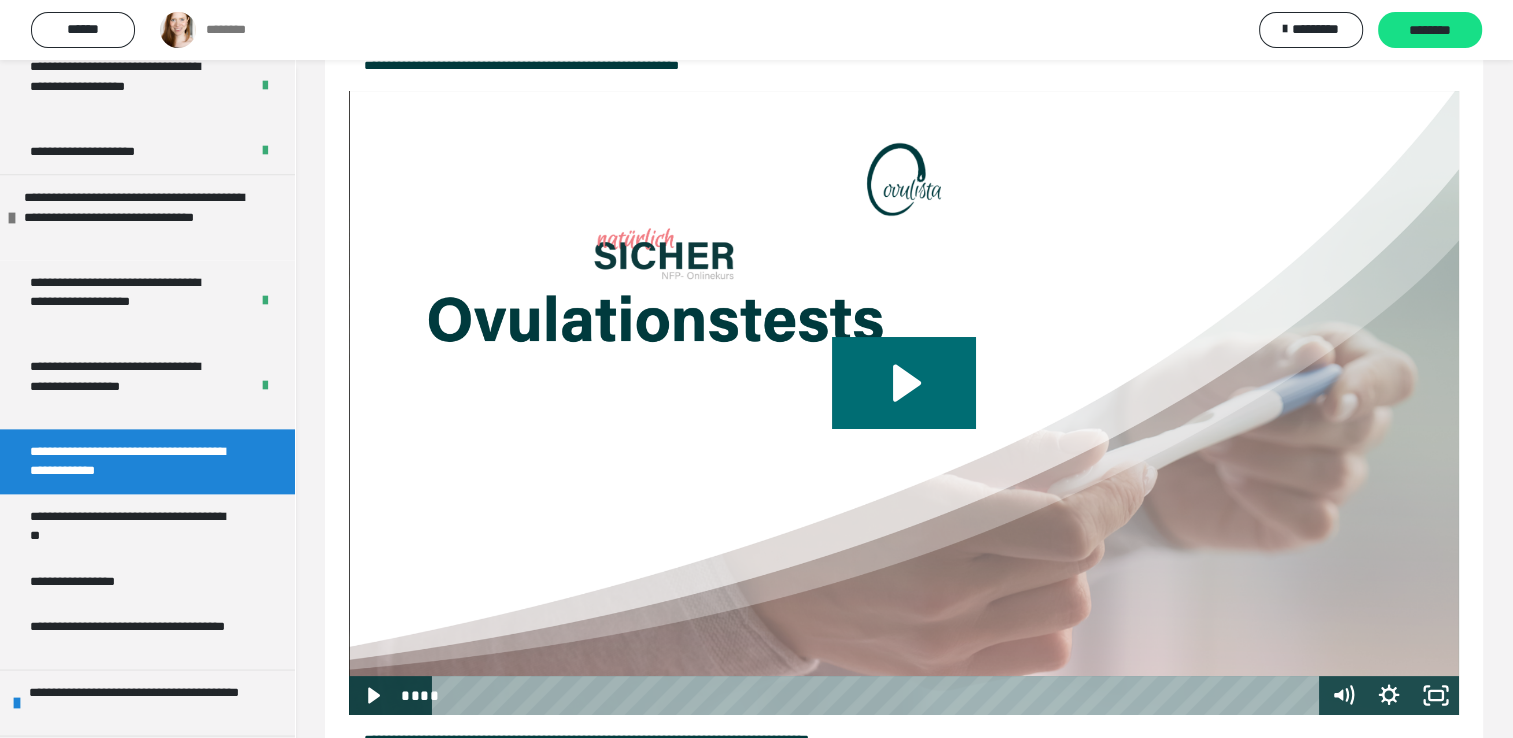click 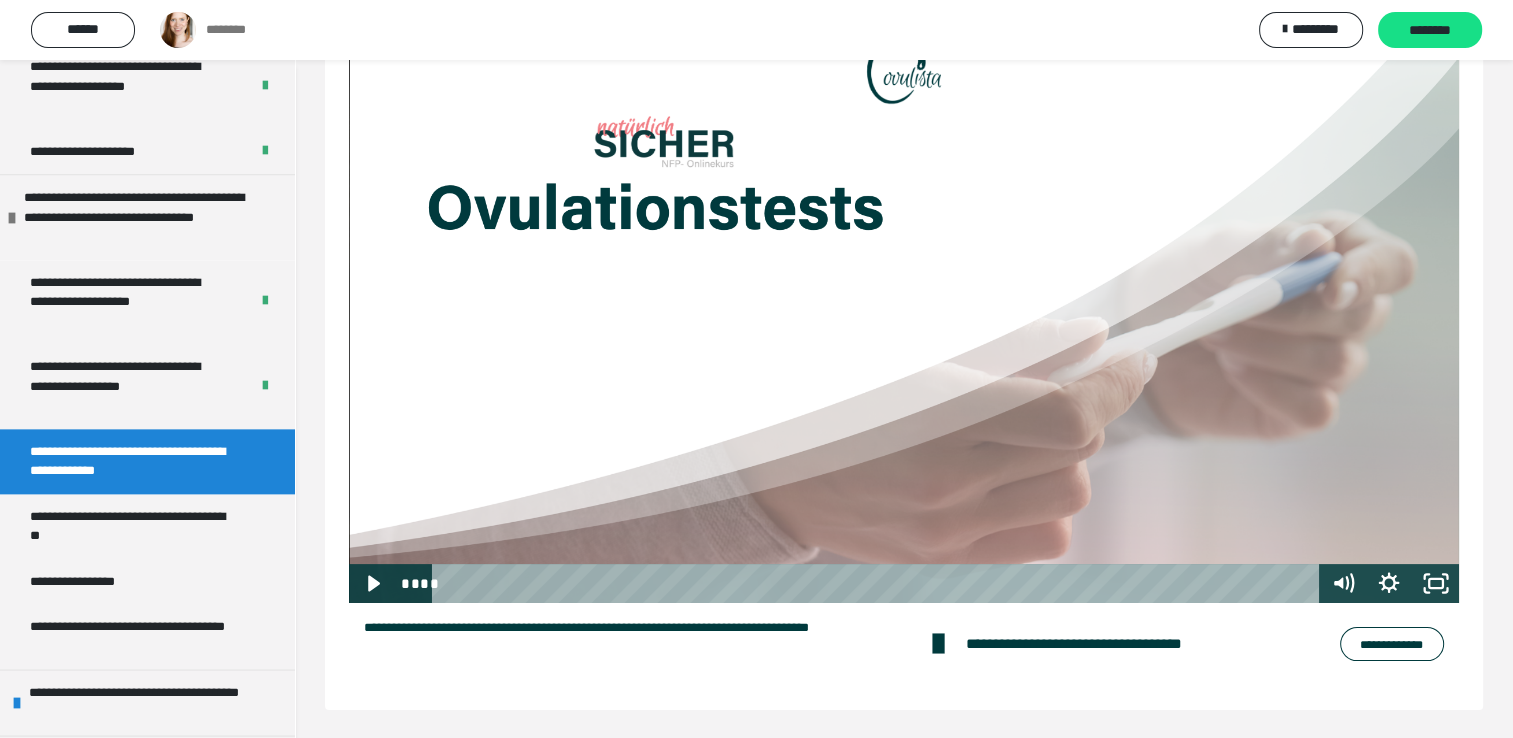 scroll, scrollTop: 215, scrollLeft: 0, axis: vertical 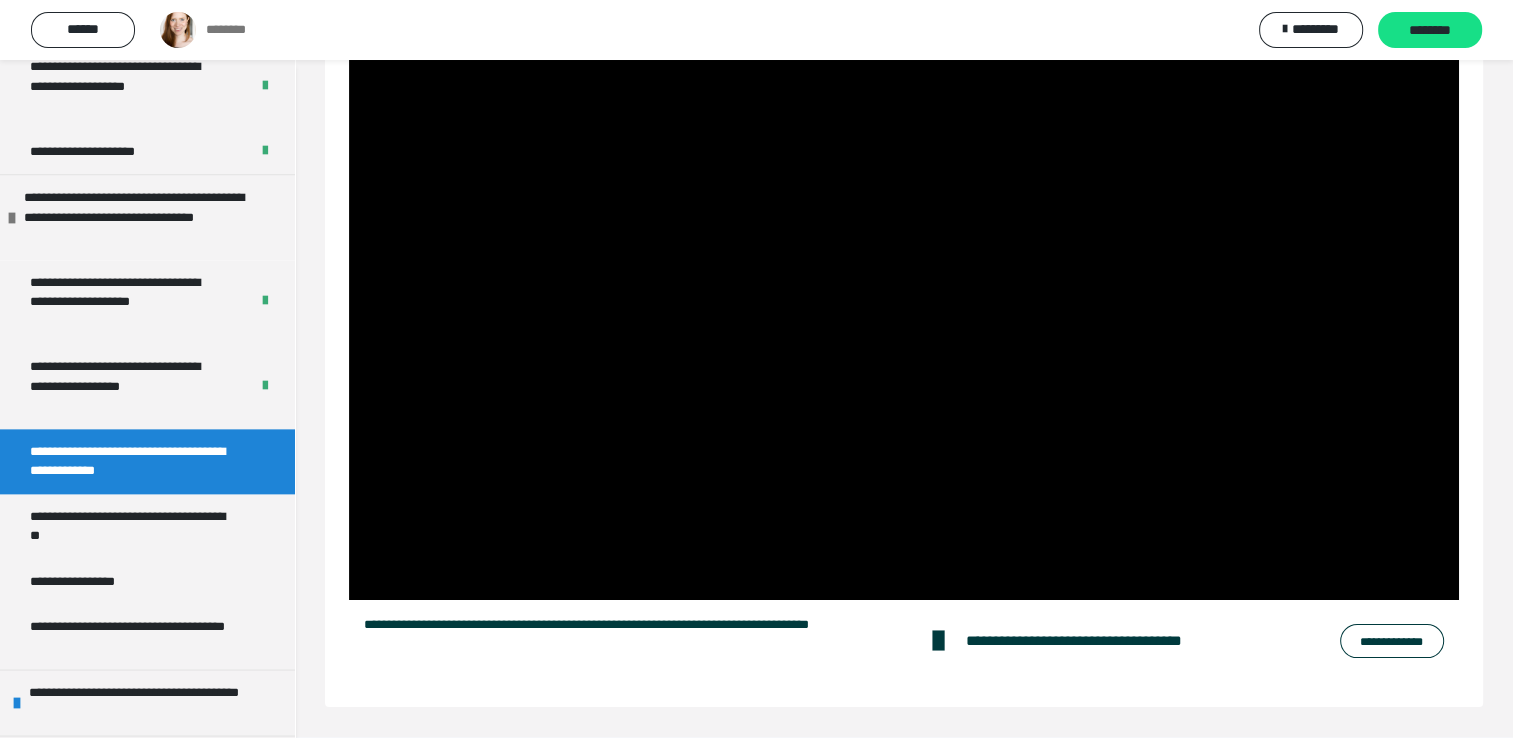 click on "**********" at bounding box center (1392, 641) 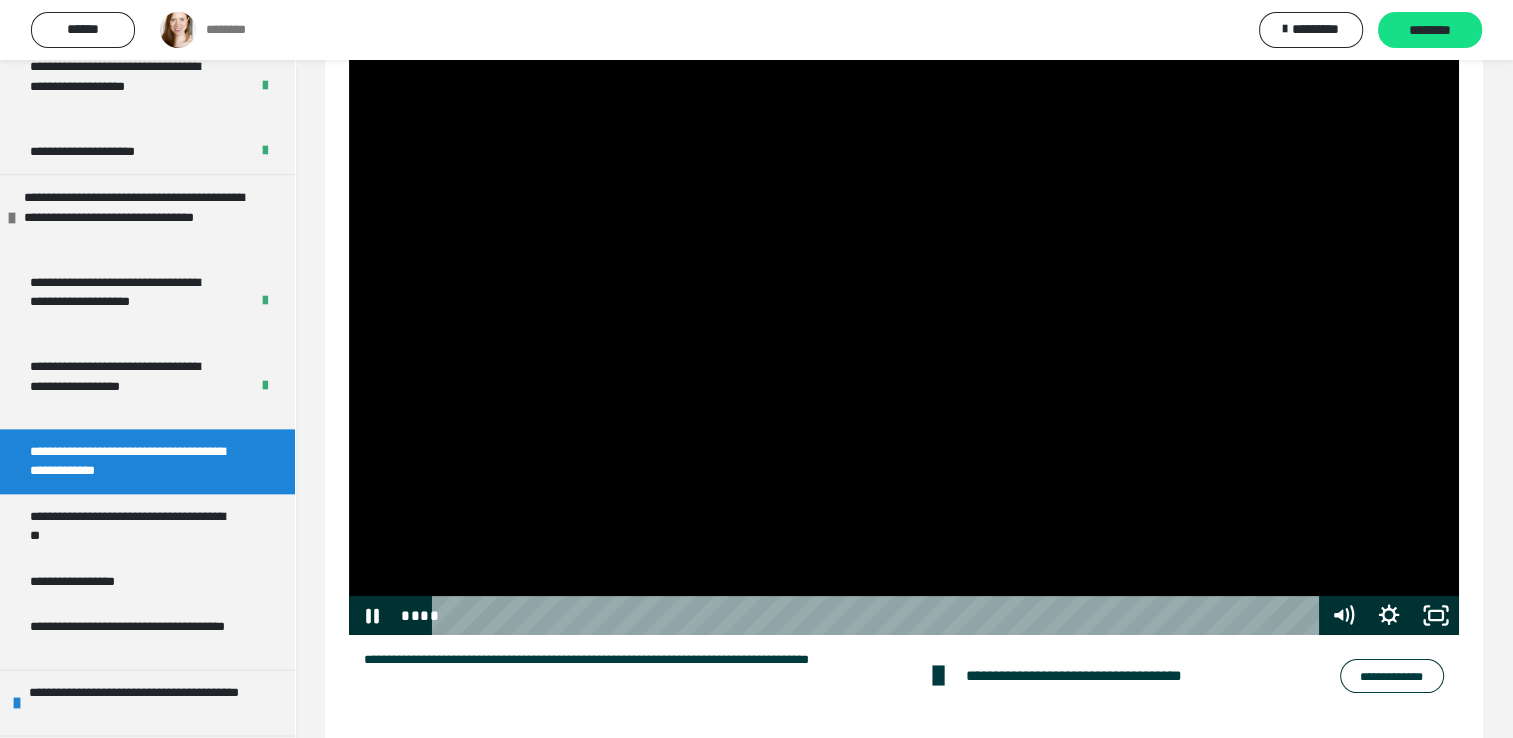 scroll, scrollTop: 215, scrollLeft: 0, axis: vertical 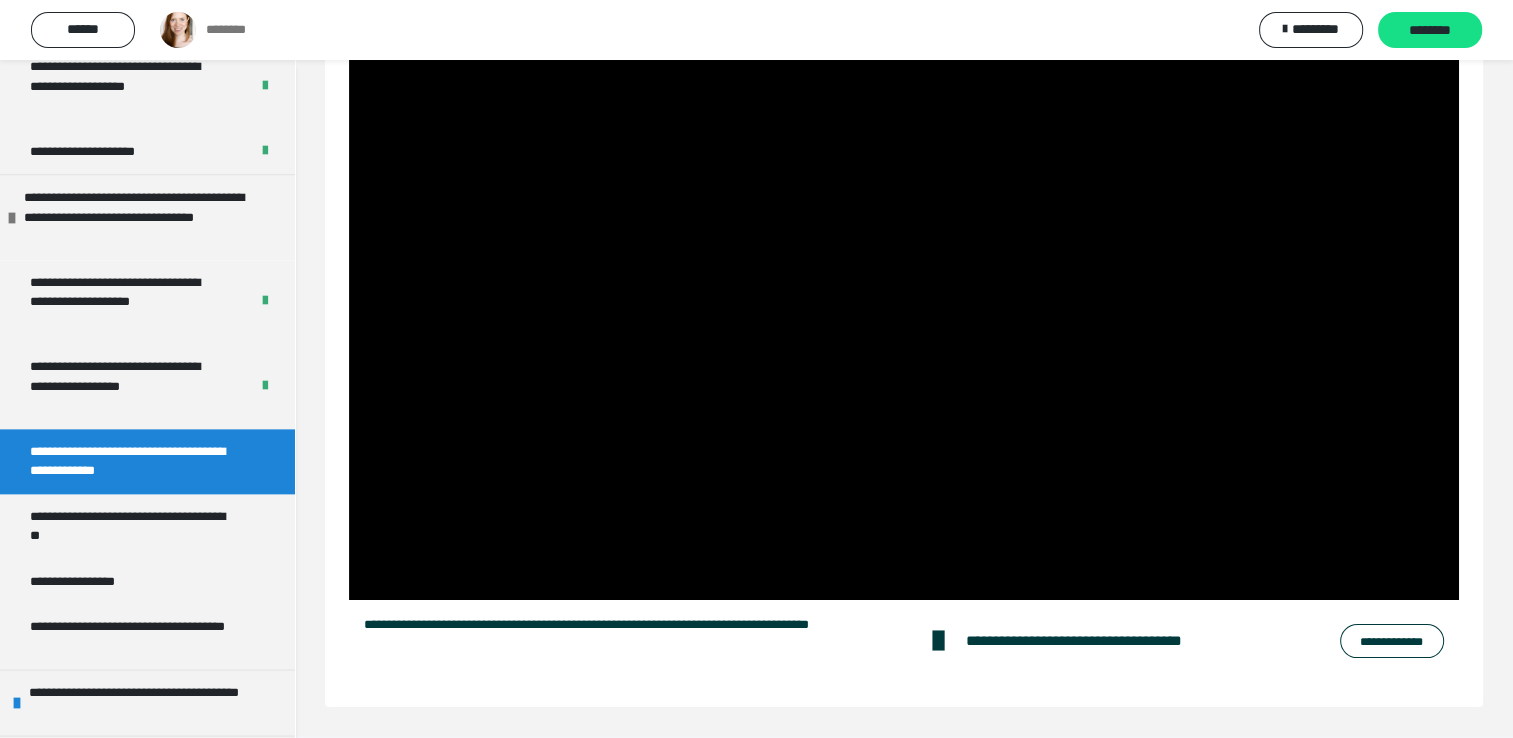 click on "**********" at bounding box center (1392, 641) 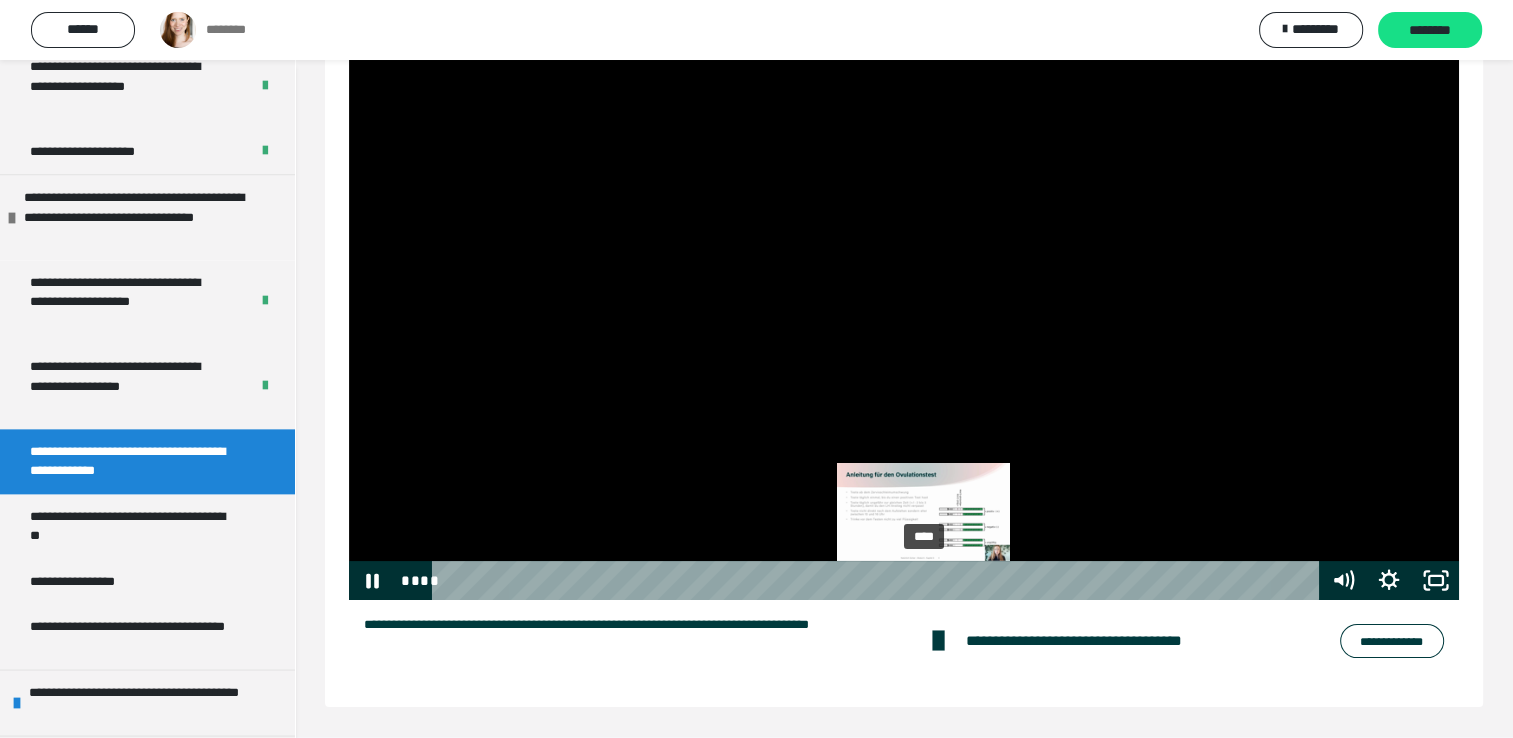 click on "****" at bounding box center [878, 580] 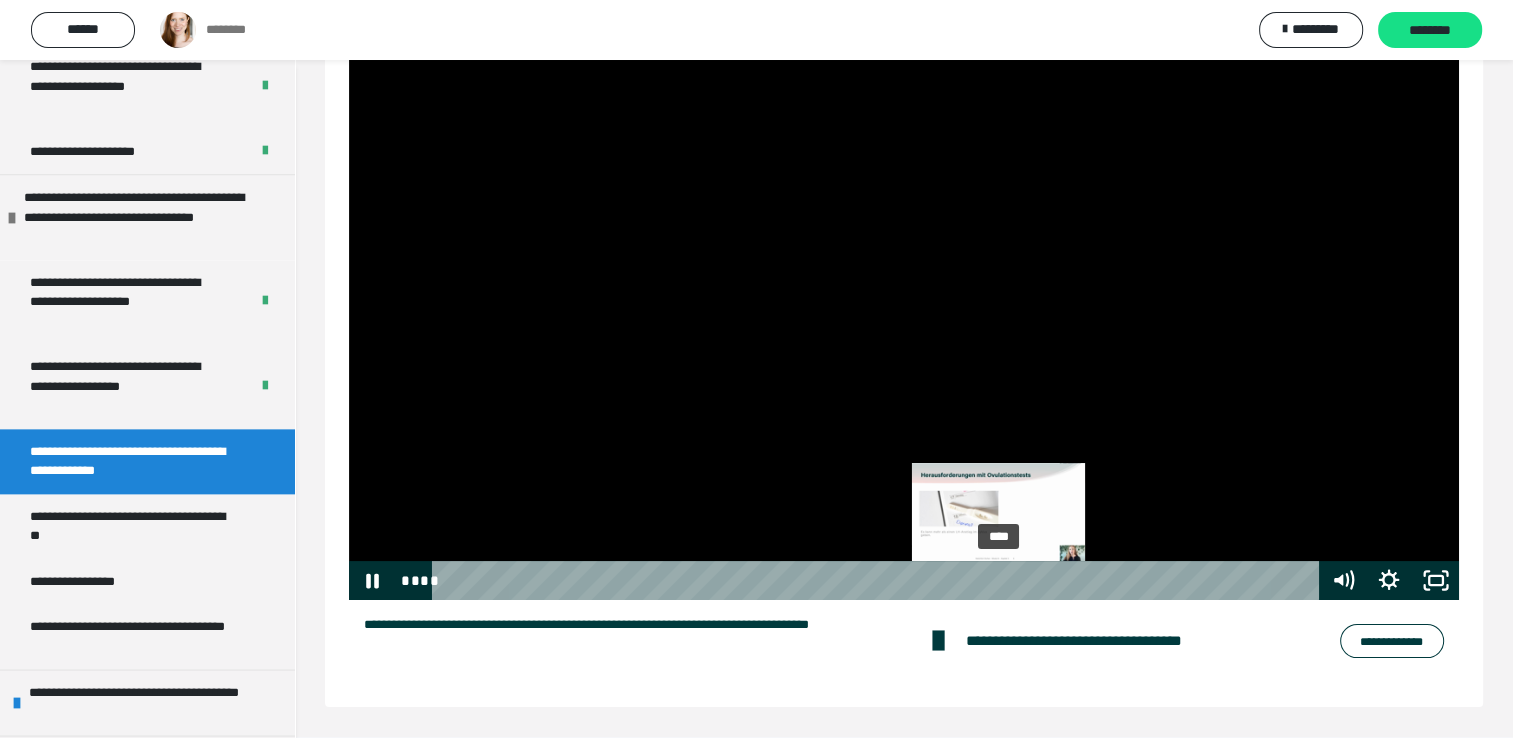 click on "****" at bounding box center [878, 580] 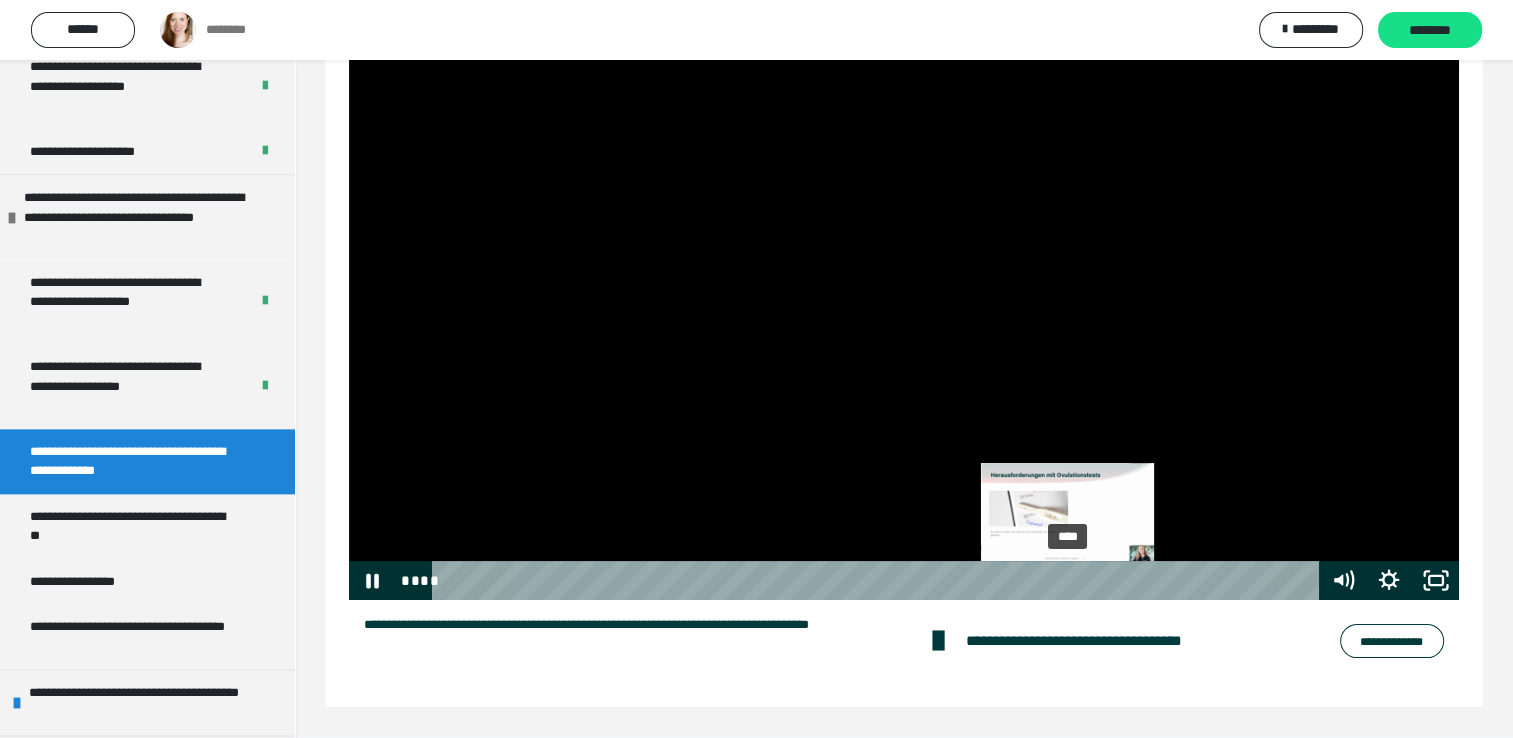 click on "****" at bounding box center (878, 580) 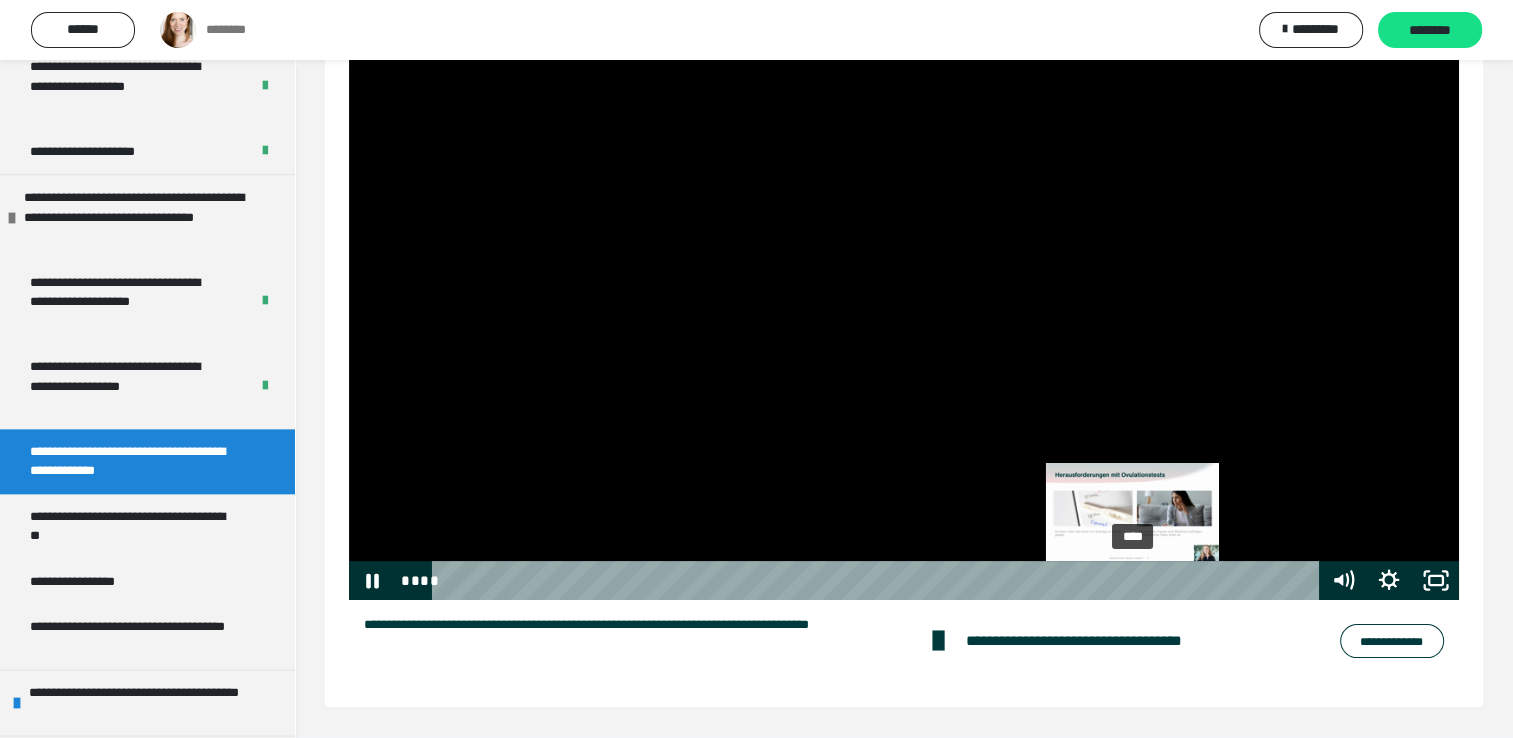 click on "****" at bounding box center (878, 580) 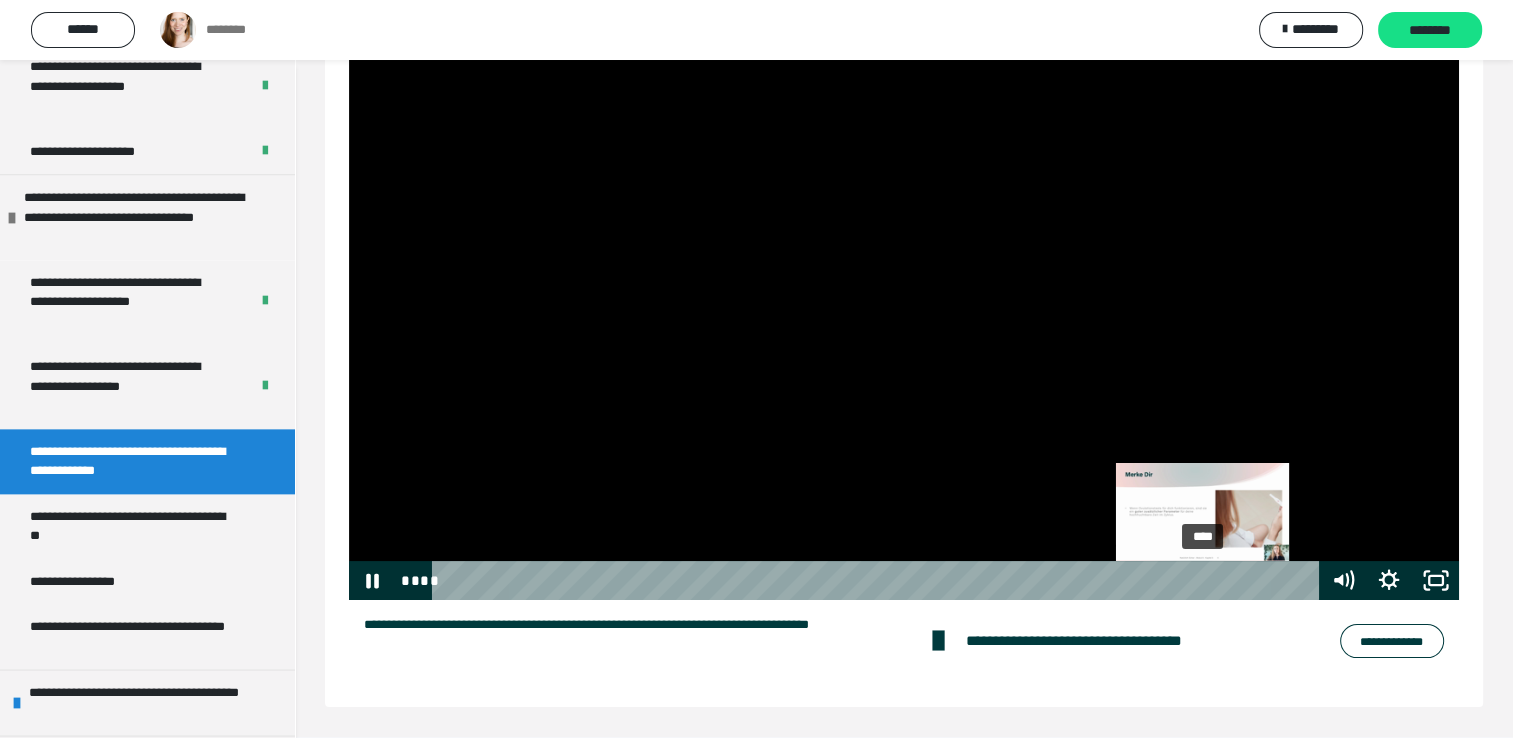 click on "****" at bounding box center (878, 580) 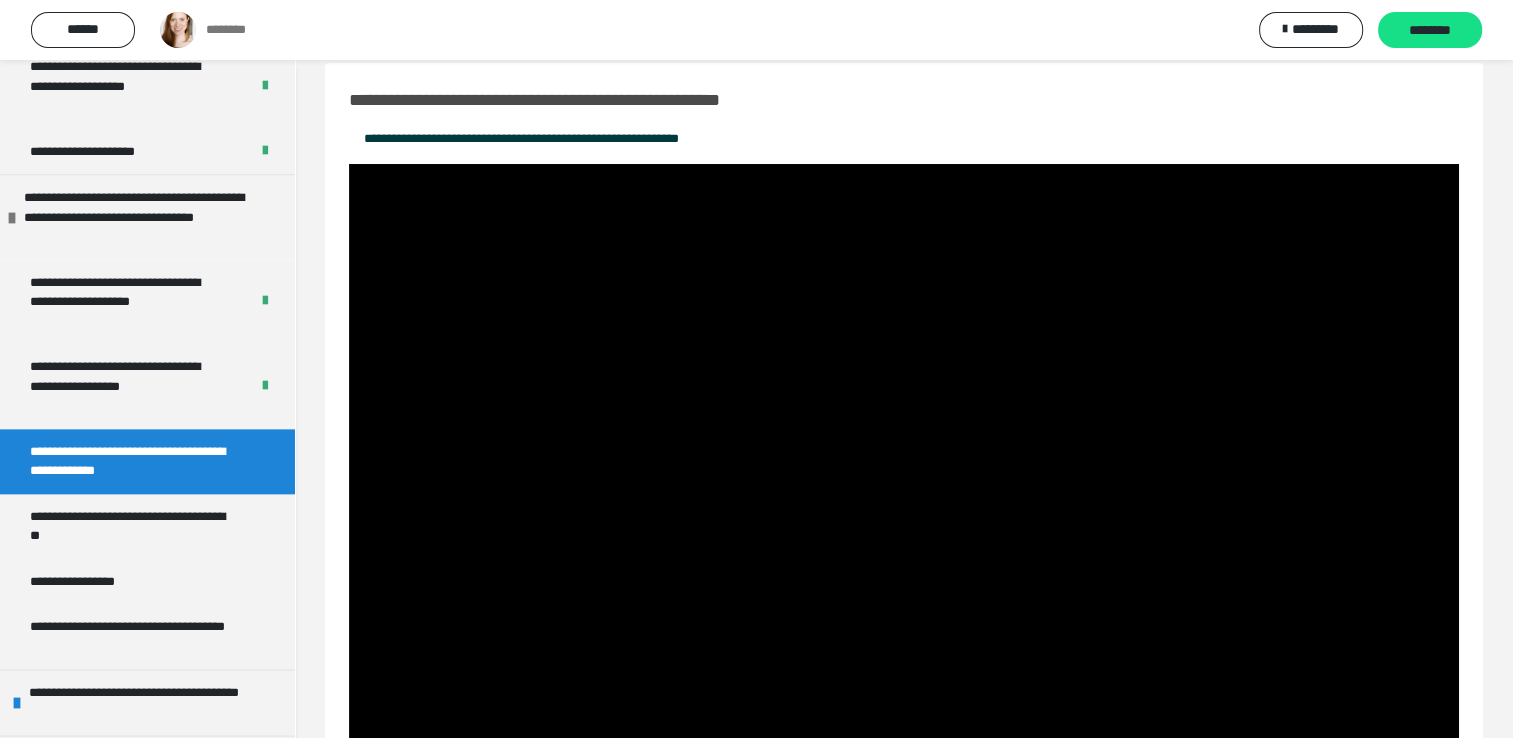 scroll, scrollTop: 15, scrollLeft: 0, axis: vertical 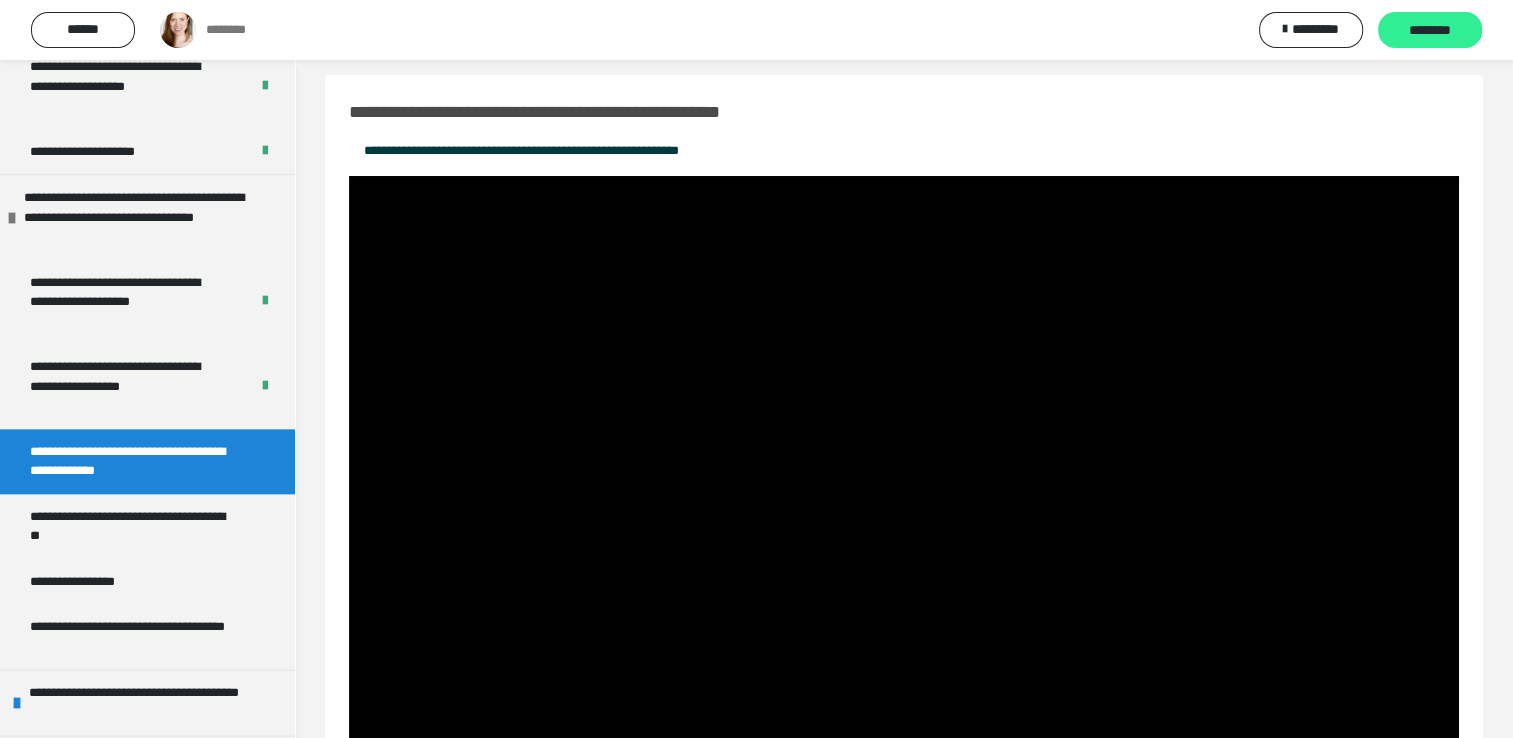 click on "********" at bounding box center (1430, 31) 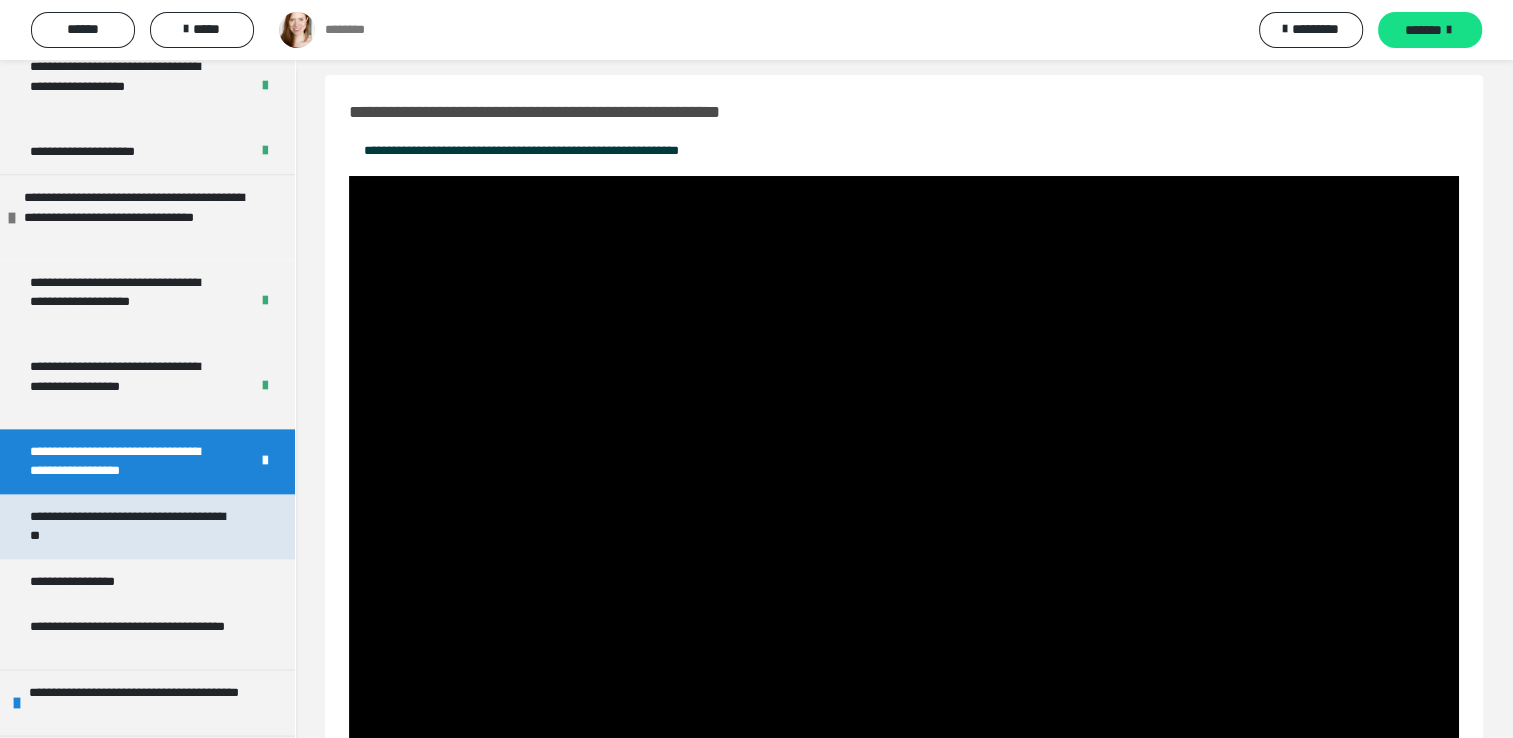 click on "**********" at bounding box center (132, 526) 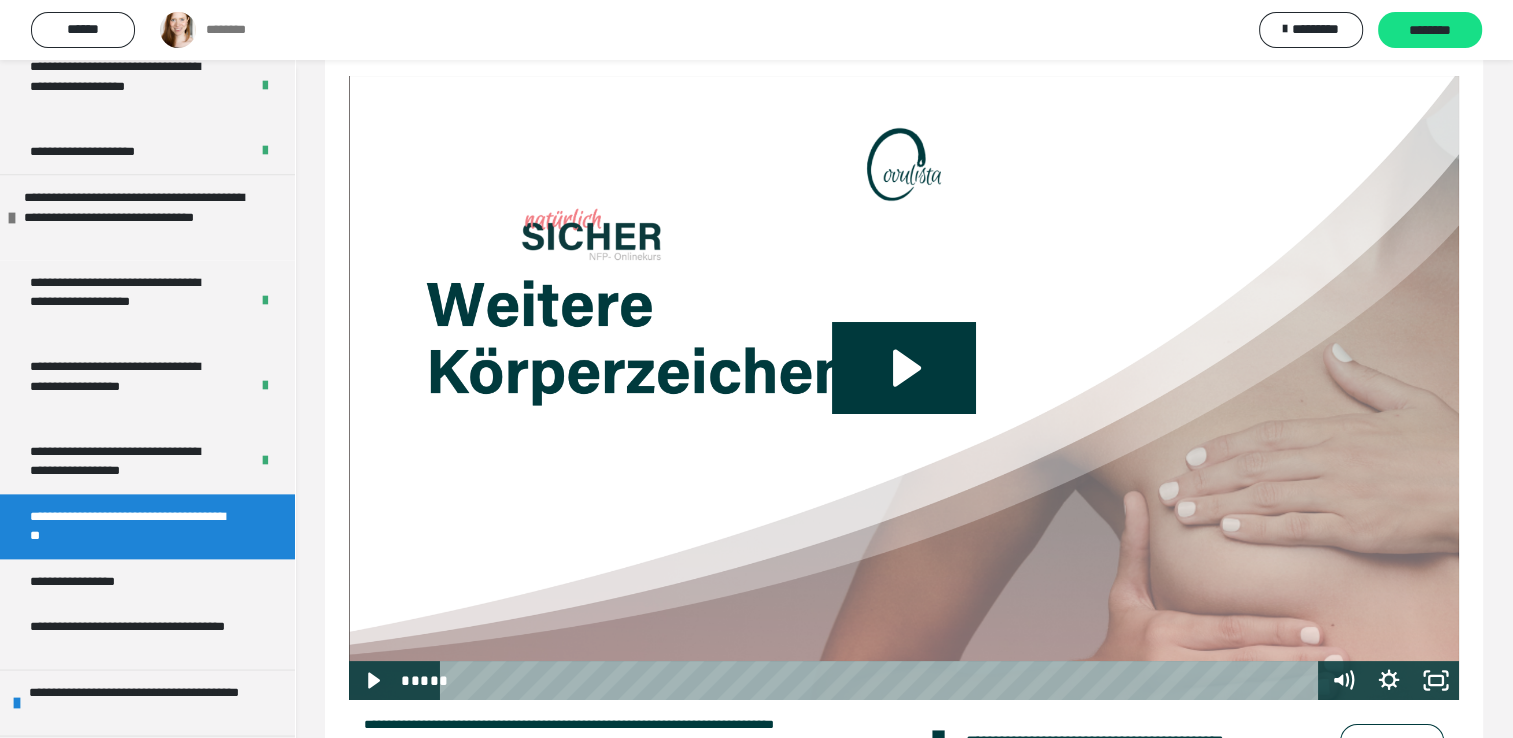 scroll, scrollTop: 215, scrollLeft: 0, axis: vertical 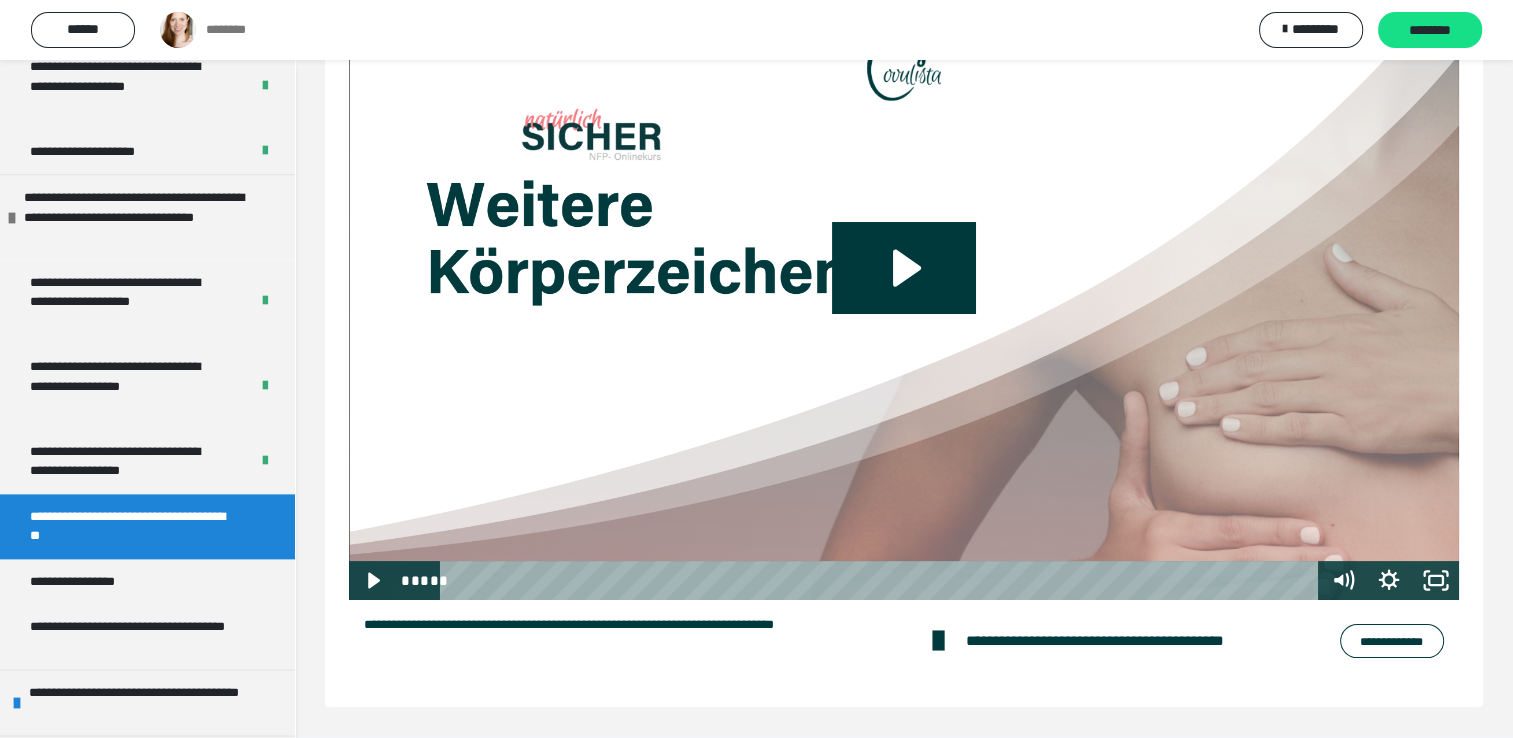 click on "**********" at bounding box center [1392, 641] 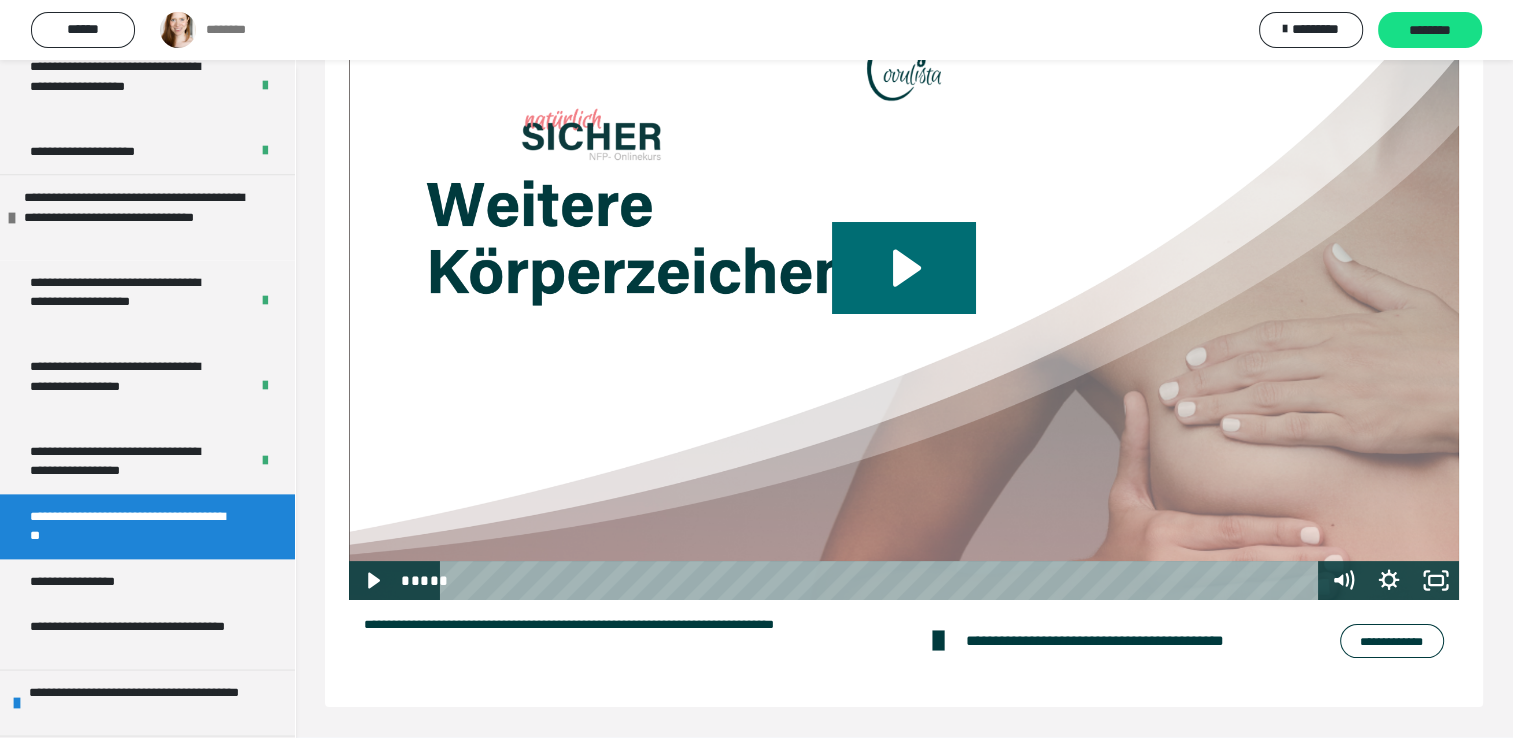 click 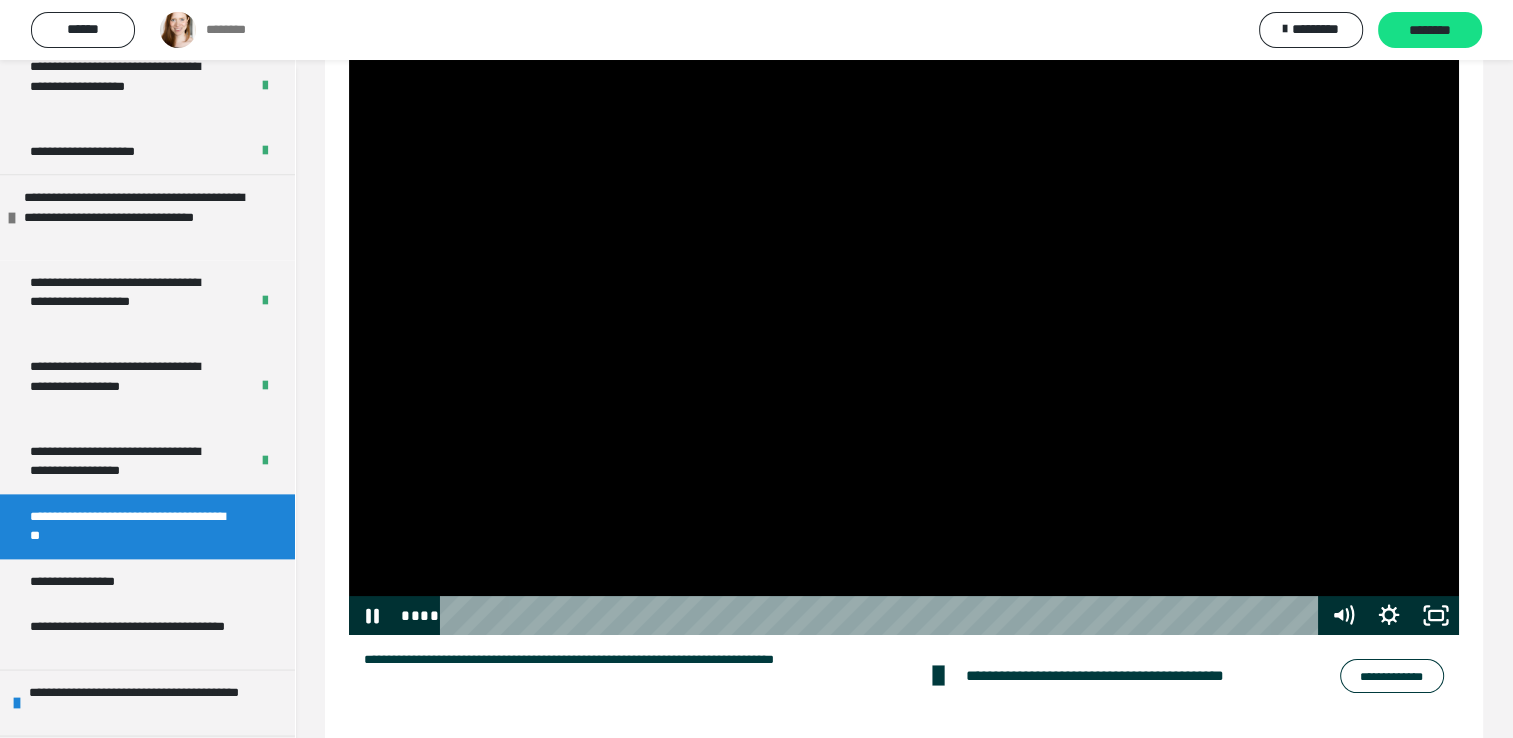 scroll, scrollTop: 215, scrollLeft: 0, axis: vertical 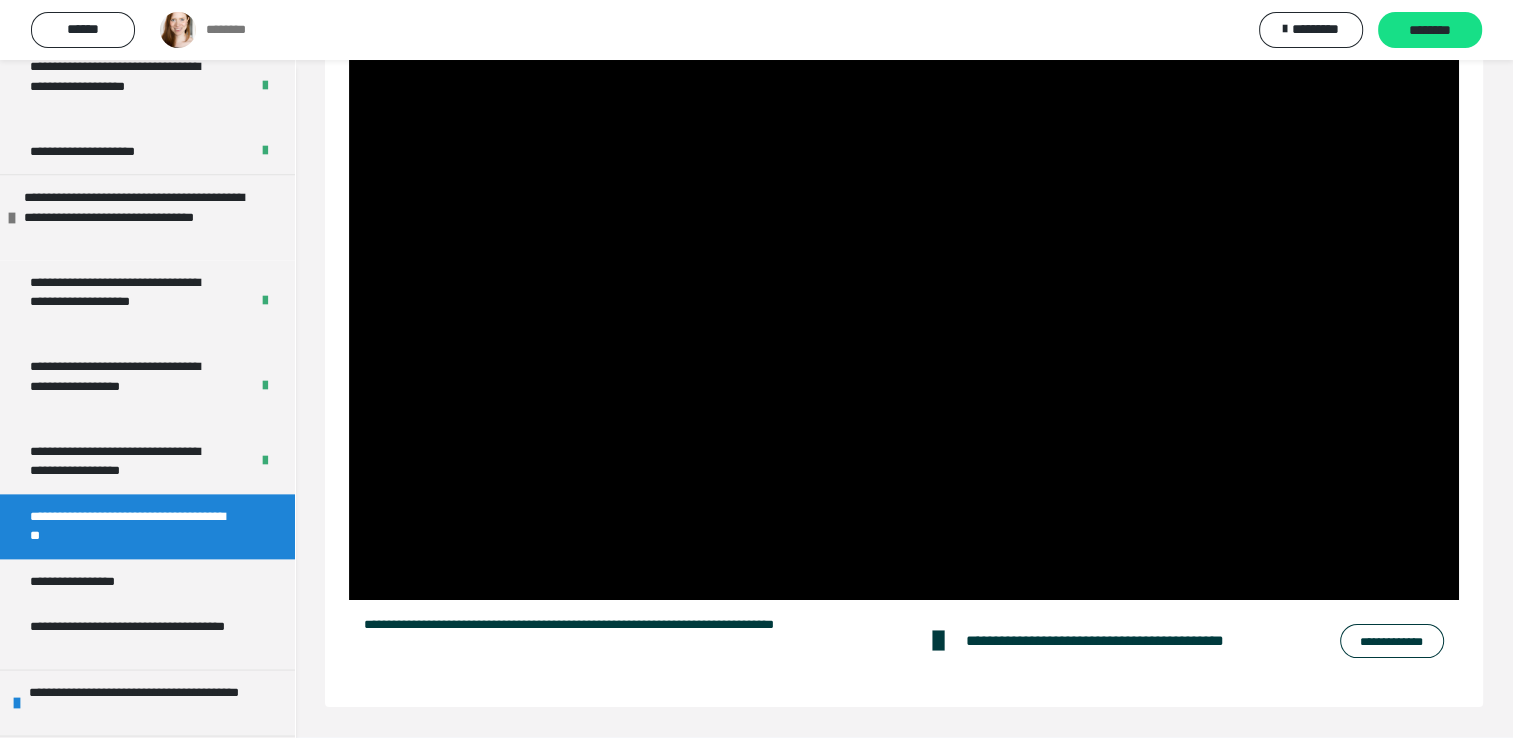 click on "**********" at bounding box center (1392, 641) 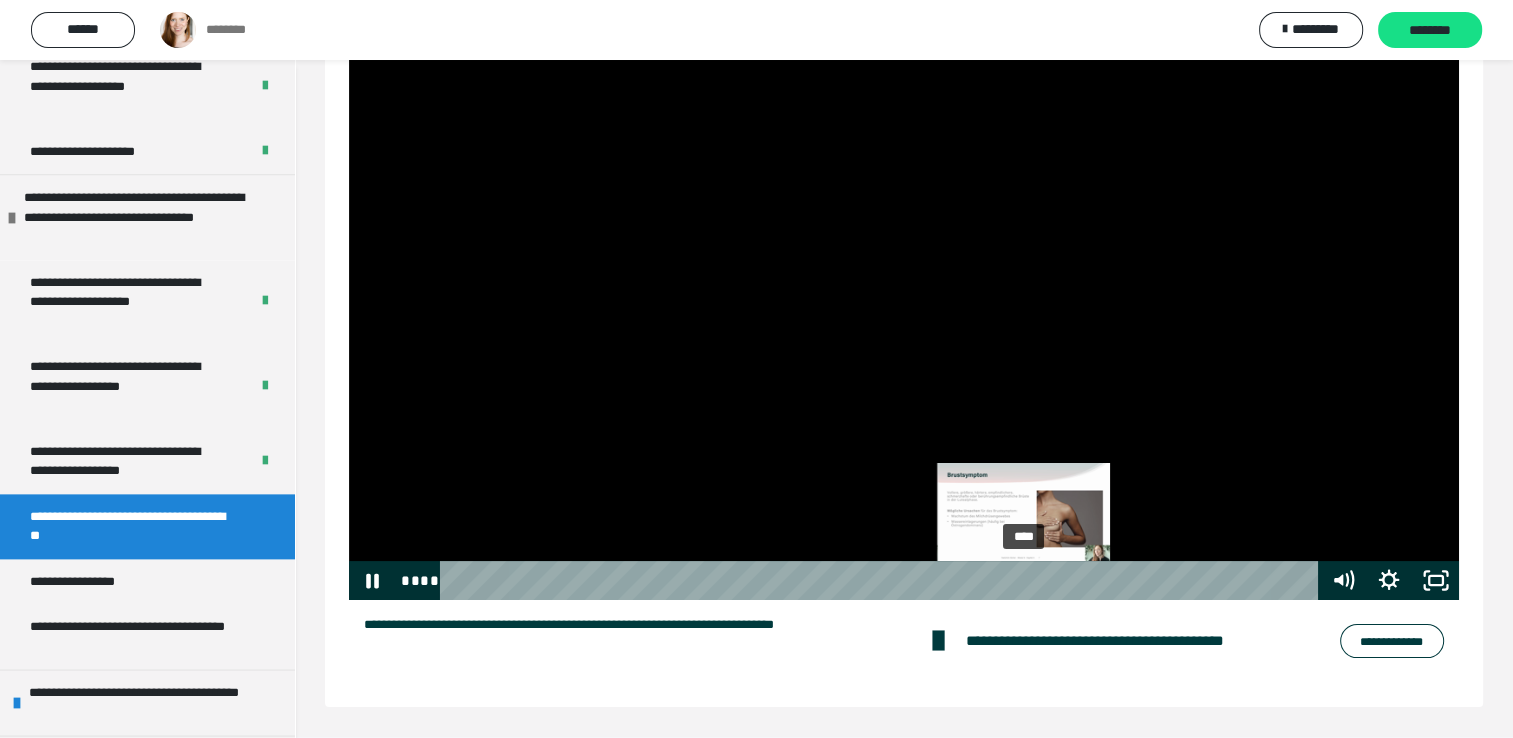 click on "****" at bounding box center [883, 580] 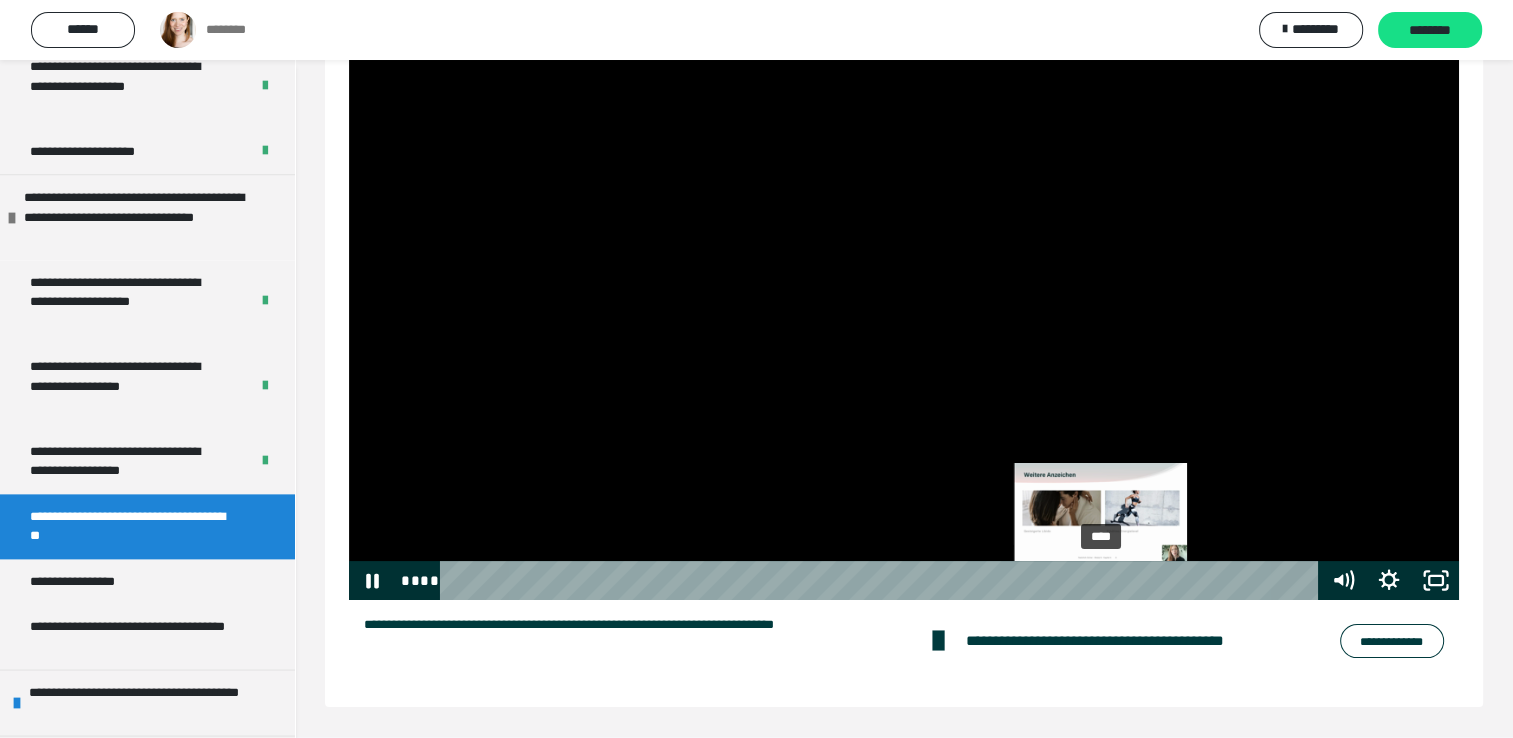 click on "****" at bounding box center (883, 580) 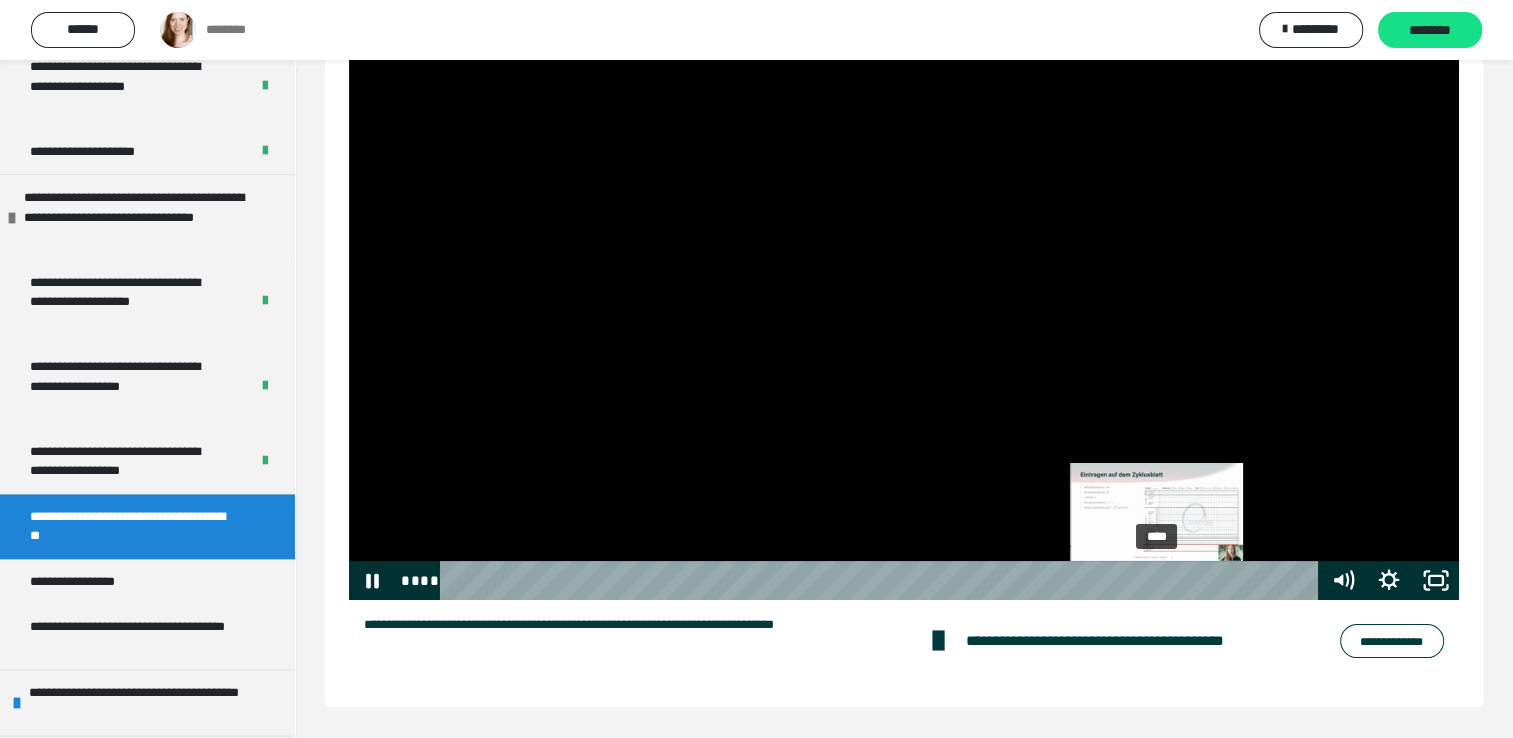 scroll, scrollTop: 115, scrollLeft: 0, axis: vertical 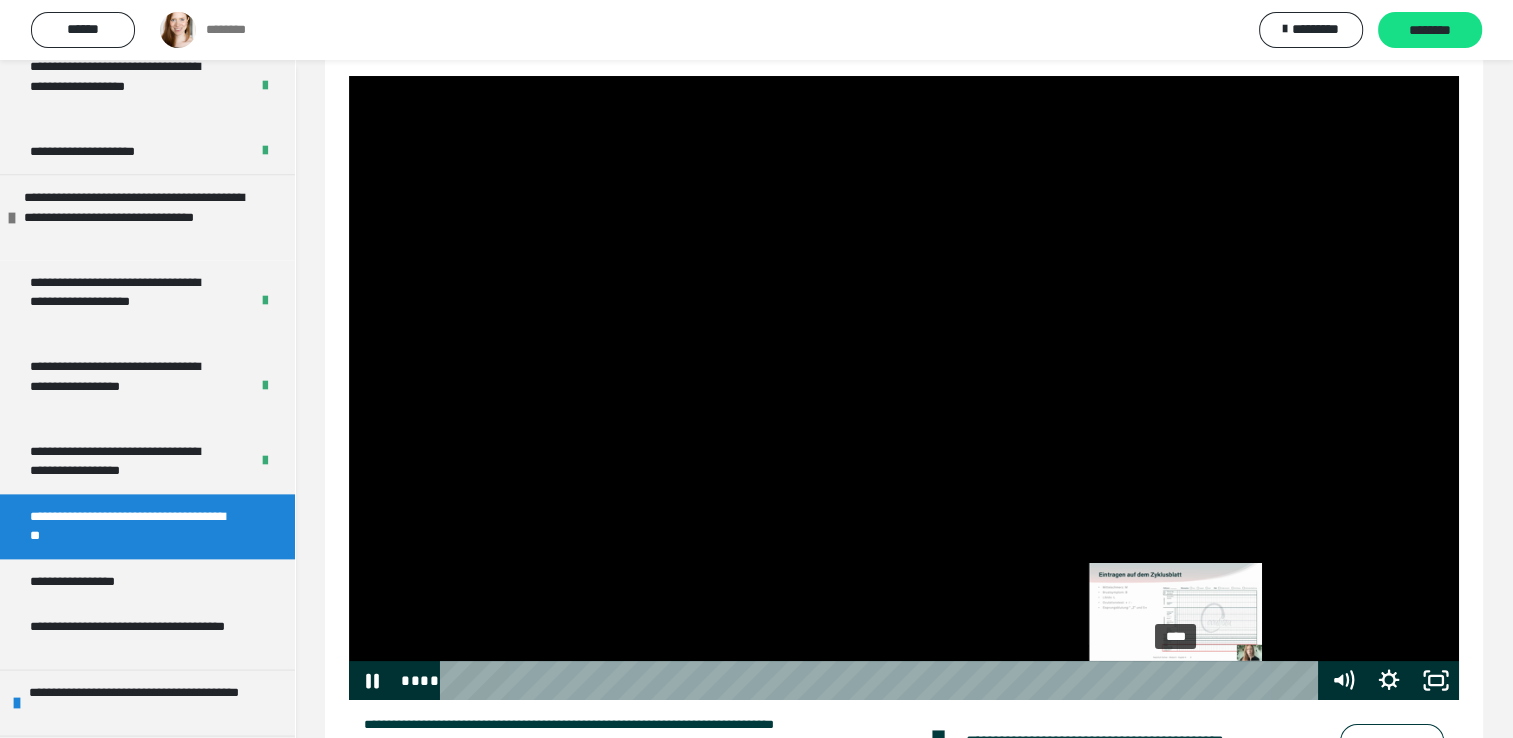 click on "****" at bounding box center [883, 680] 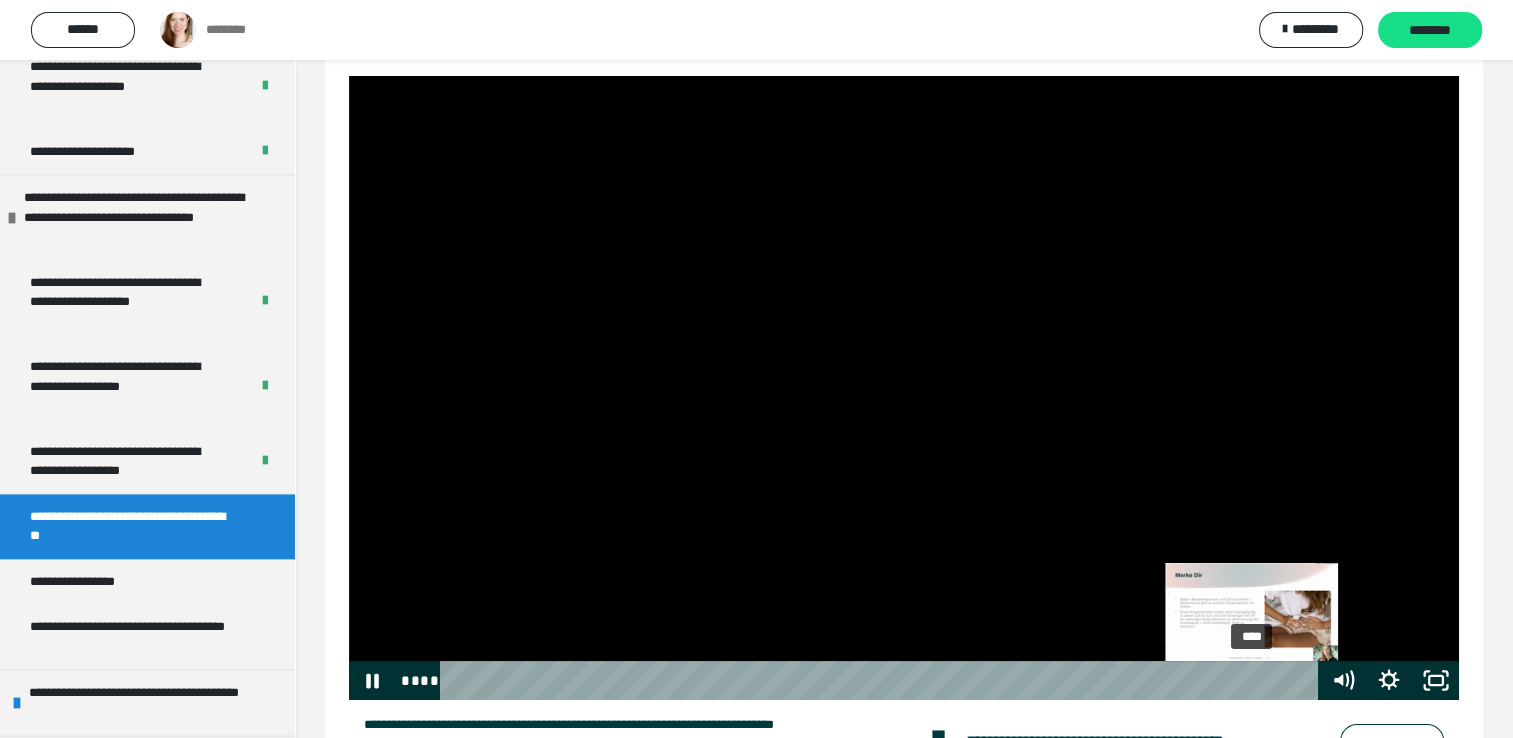 click on "****" at bounding box center (883, 680) 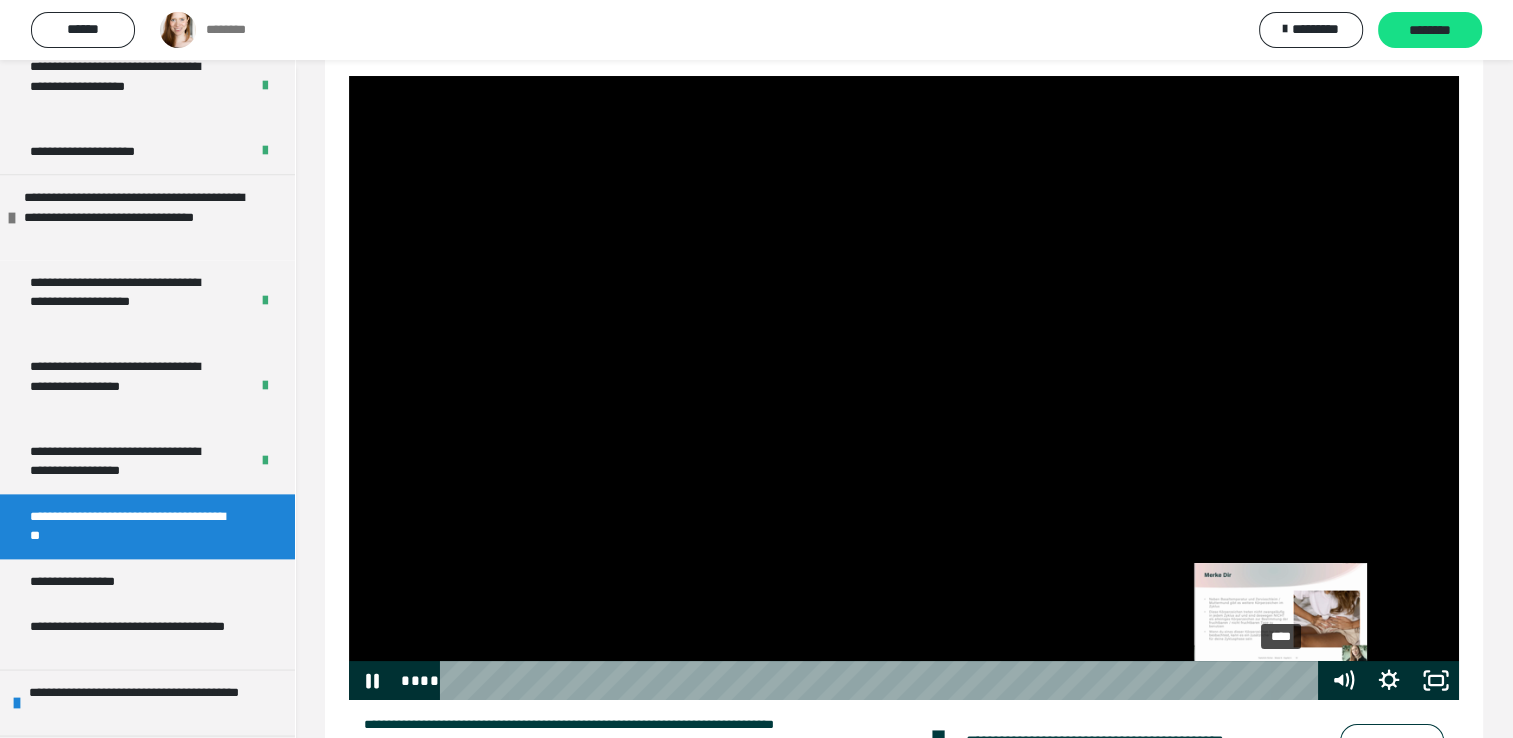 click on "****" at bounding box center (883, 680) 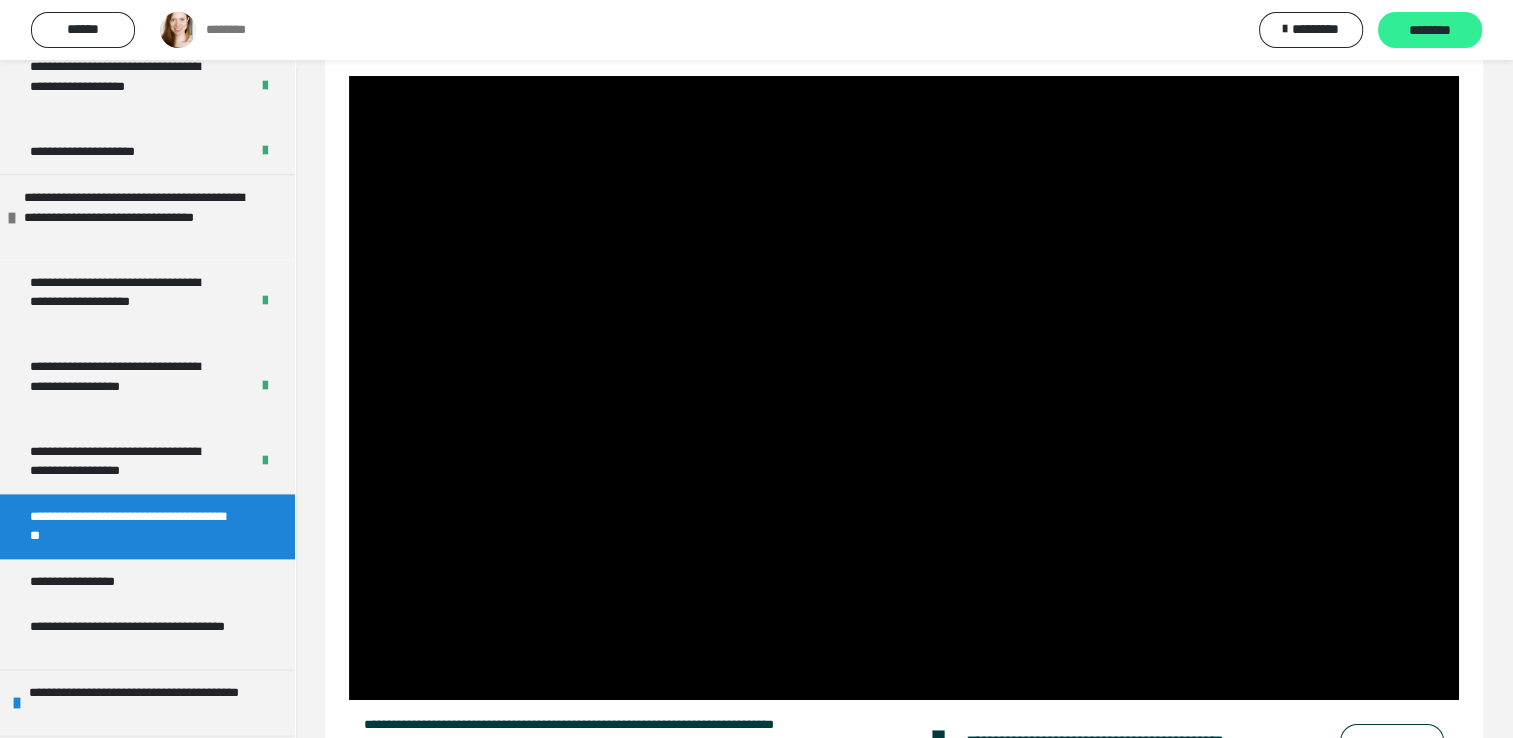 click on "********" at bounding box center (1430, 31) 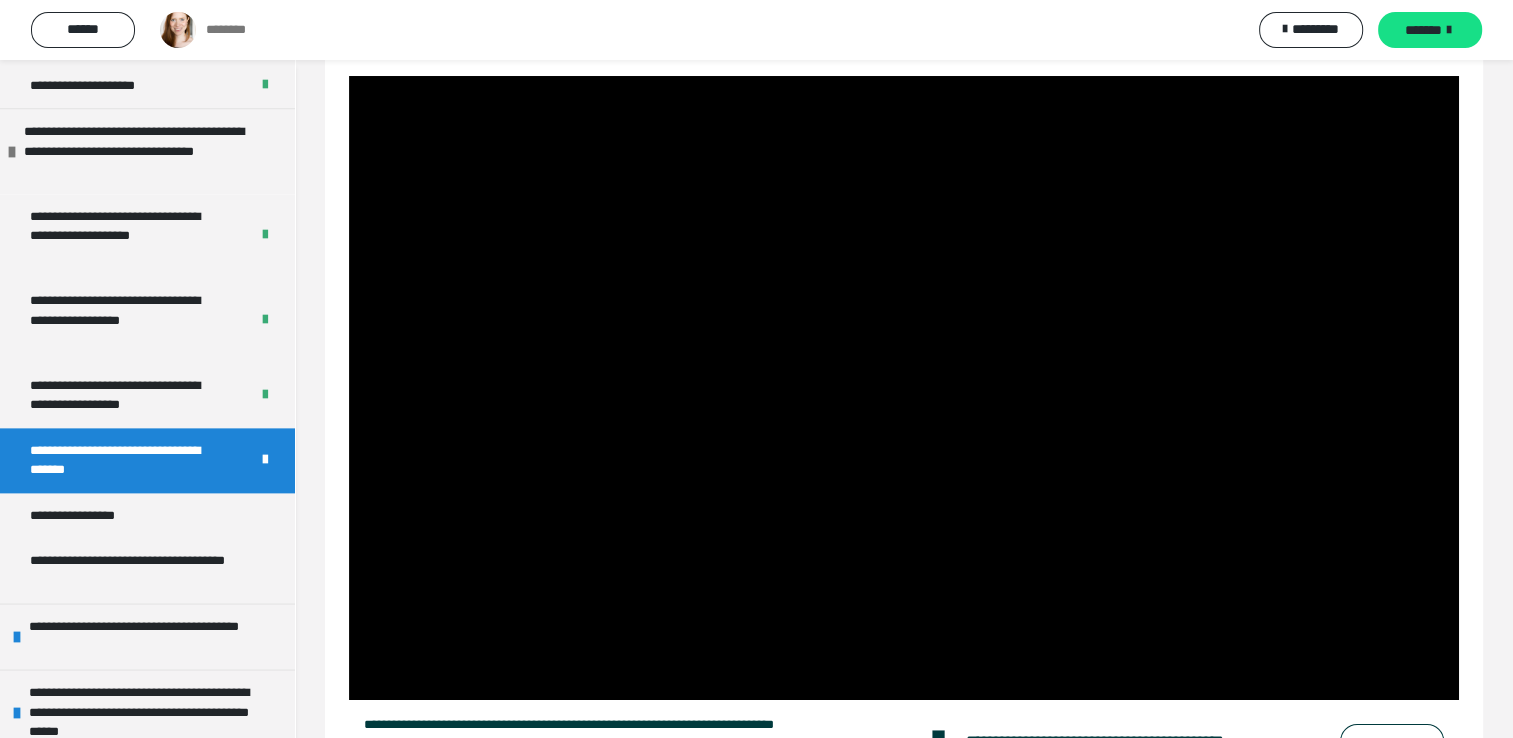 scroll, scrollTop: 2494, scrollLeft: 0, axis: vertical 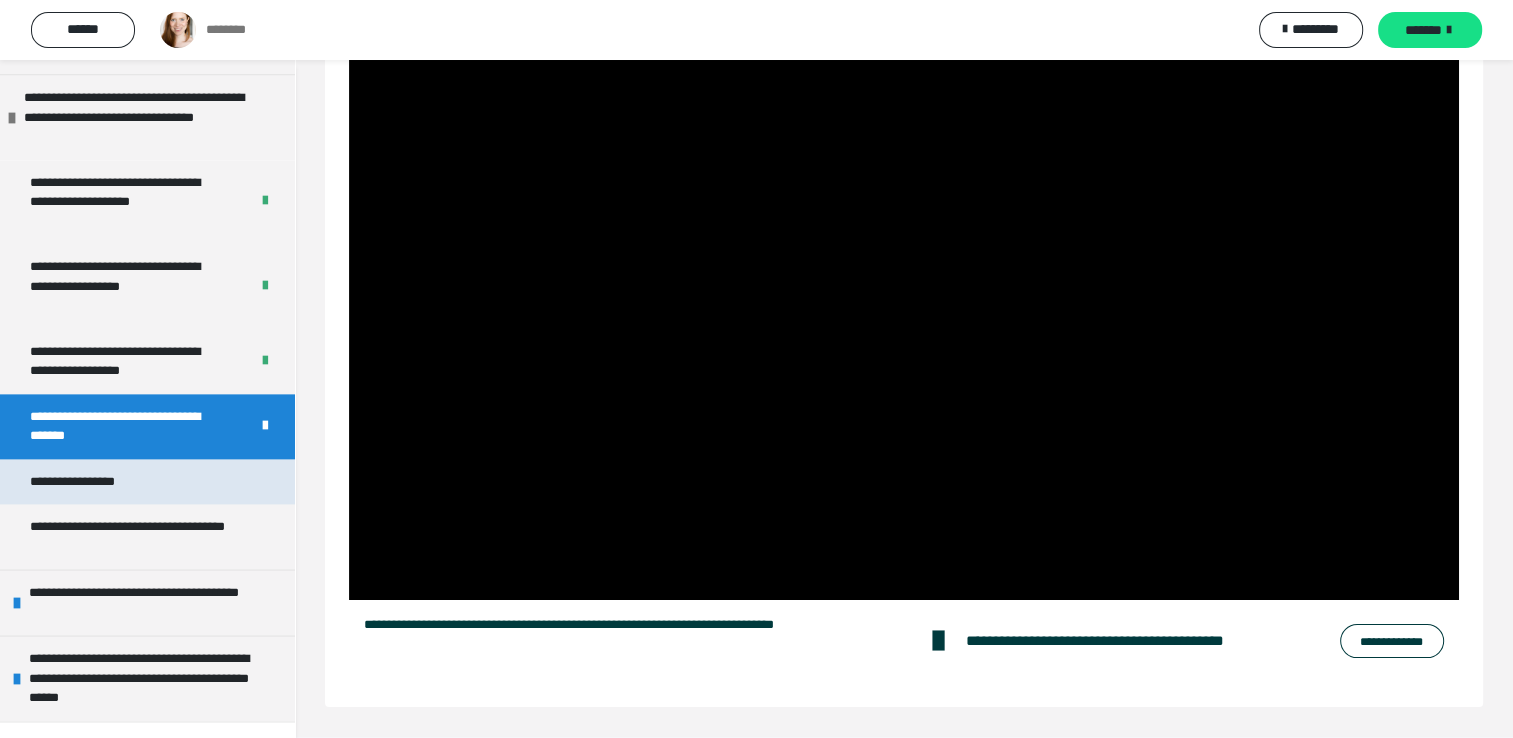 click on "**********" at bounding box center (91, 482) 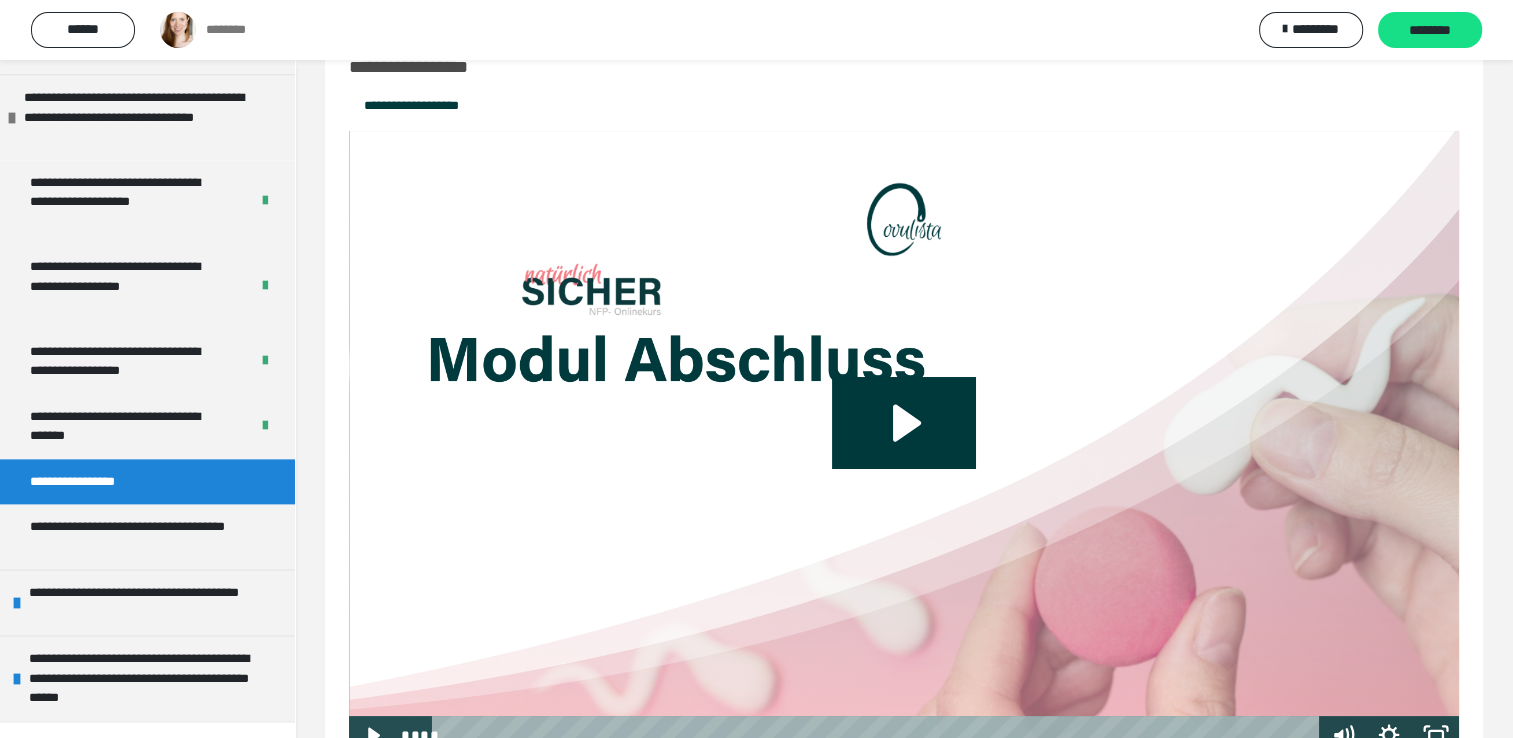 scroll, scrollTop: 132, scrollLeft: 0, axis: vertical 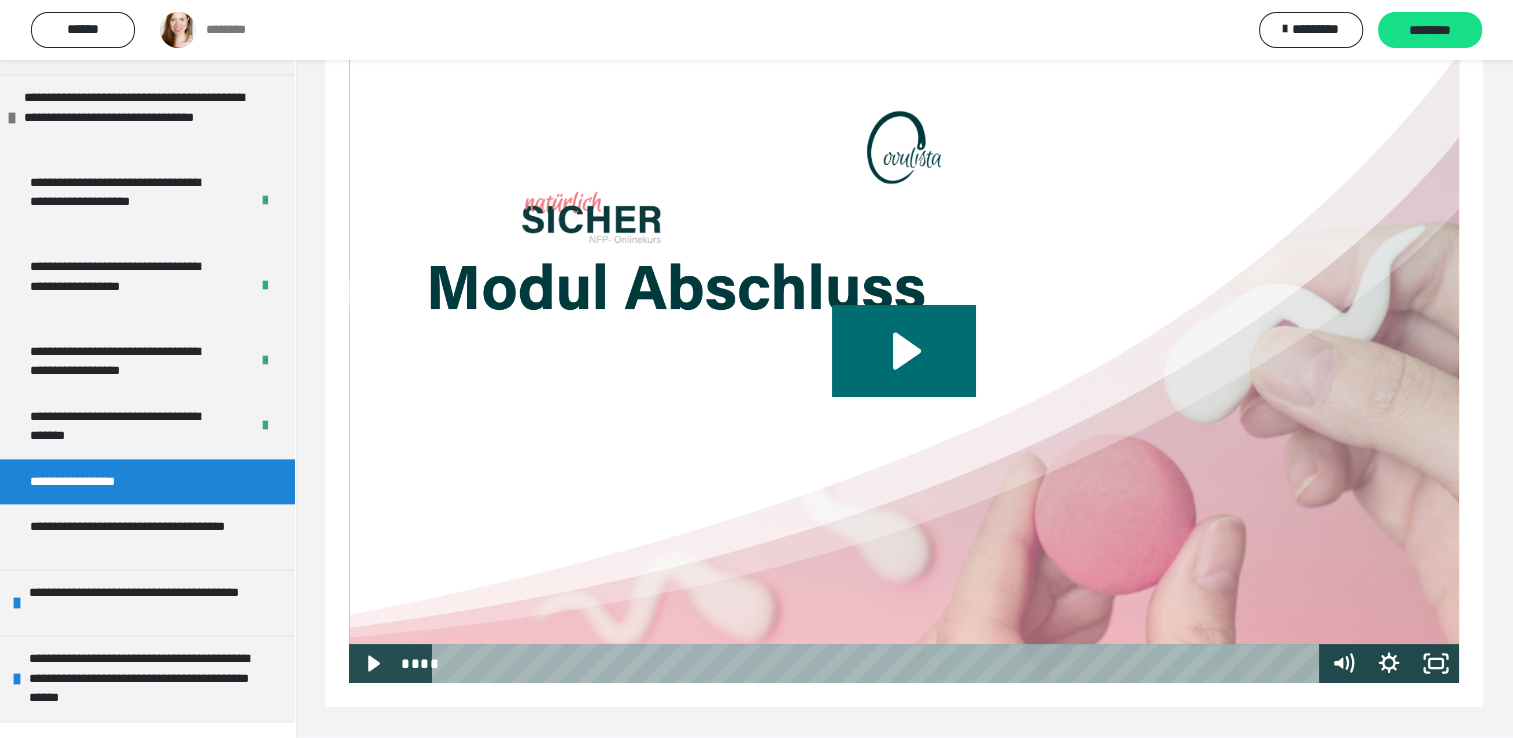 click 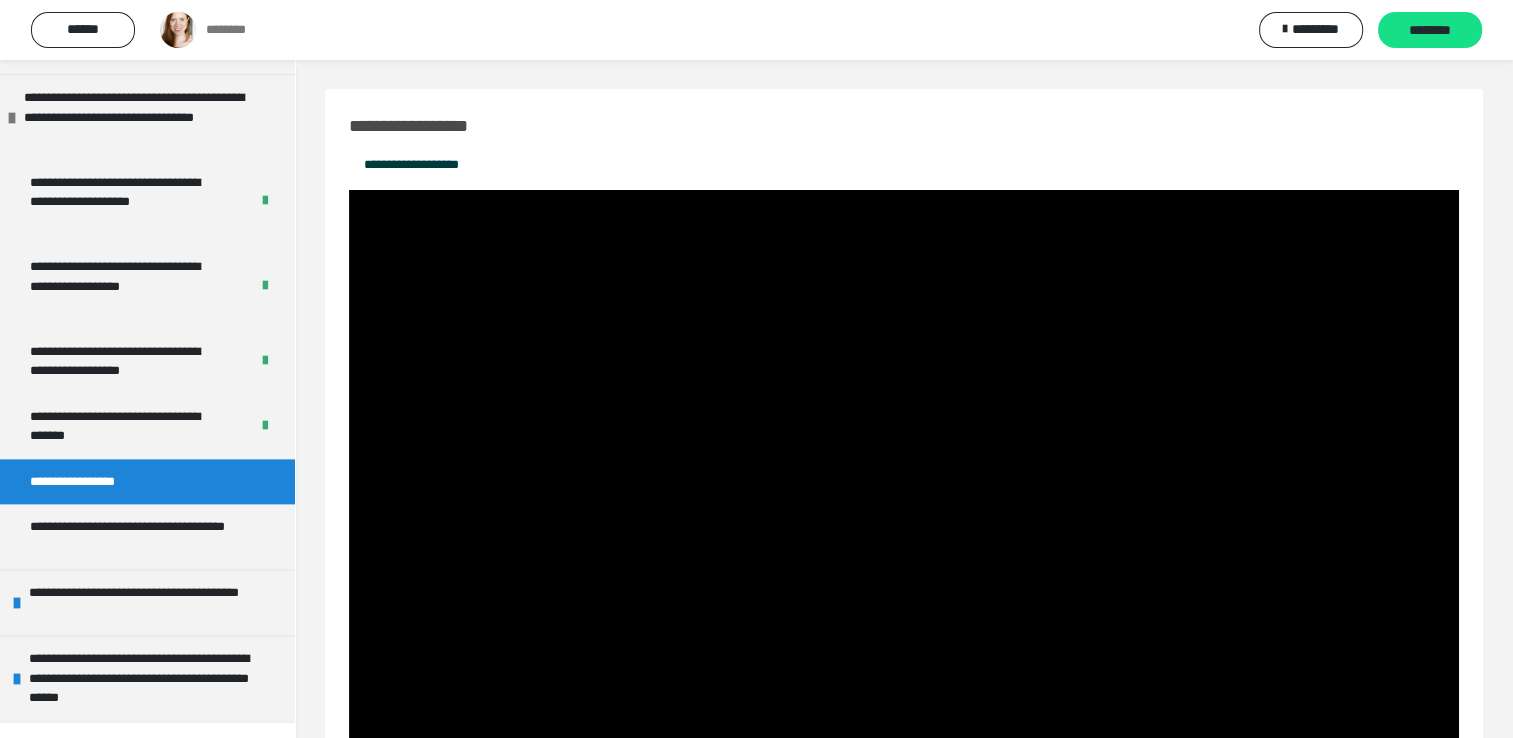 scroll, scrollTop: 132, scrollLeft: 0, axis: vertical 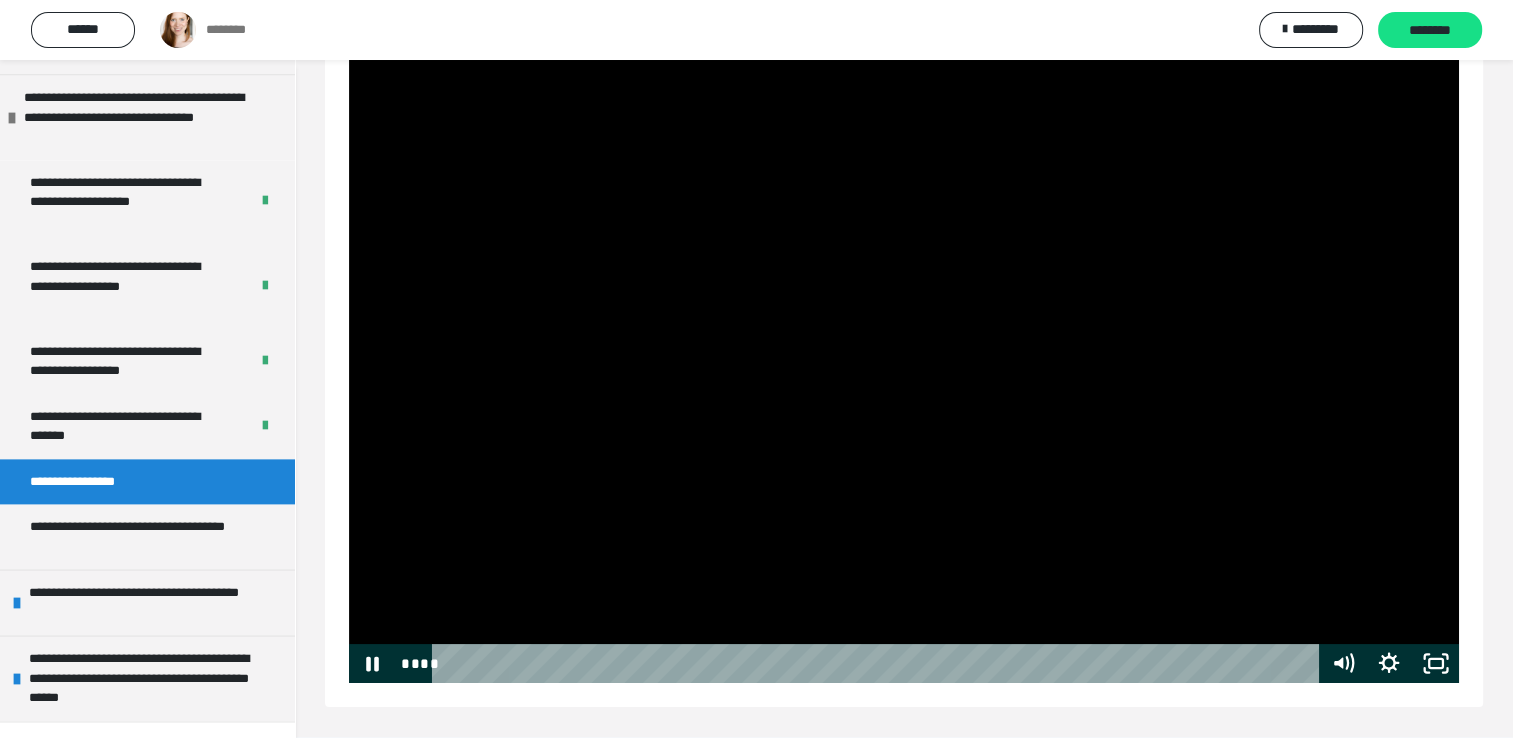 type 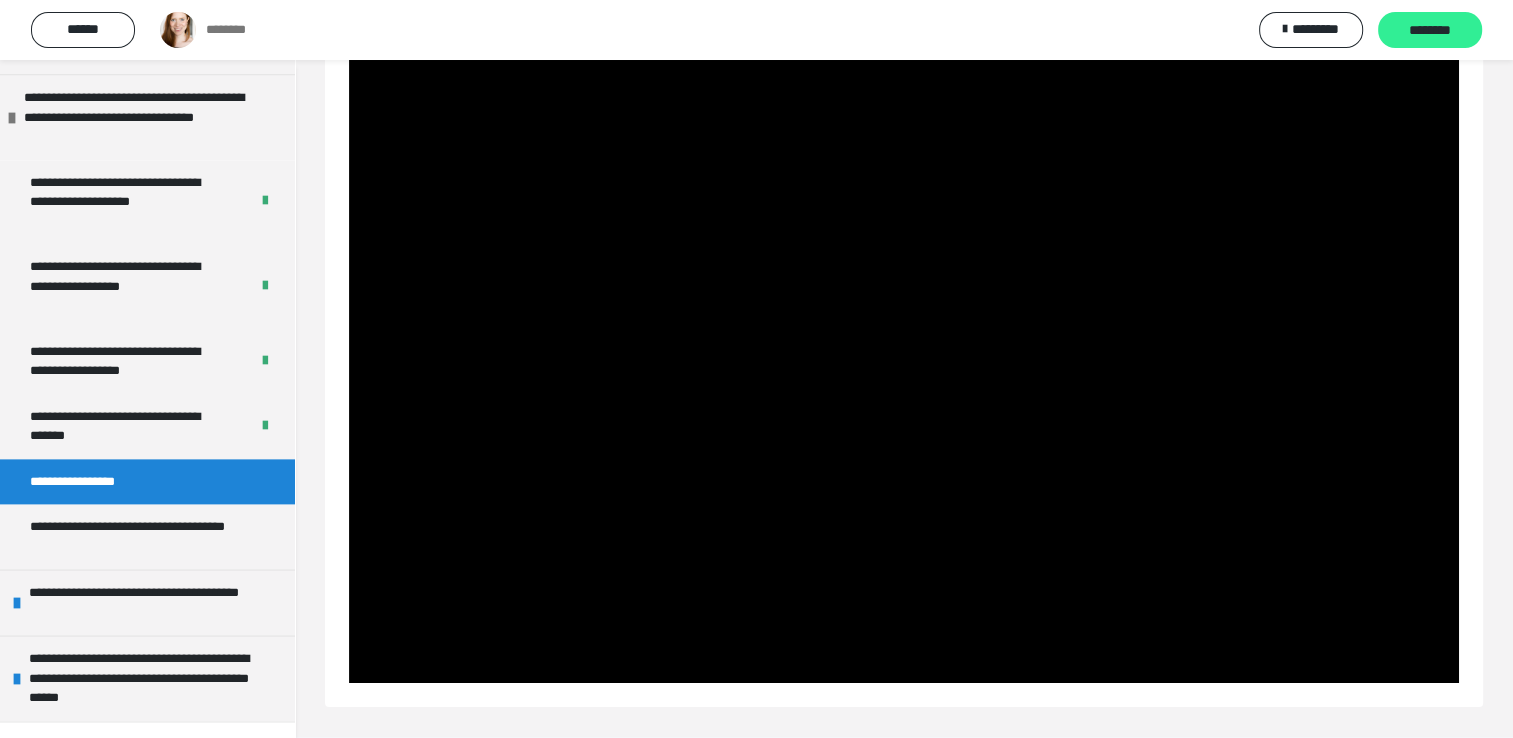 click on "********" at bounding box center (1430, 31) 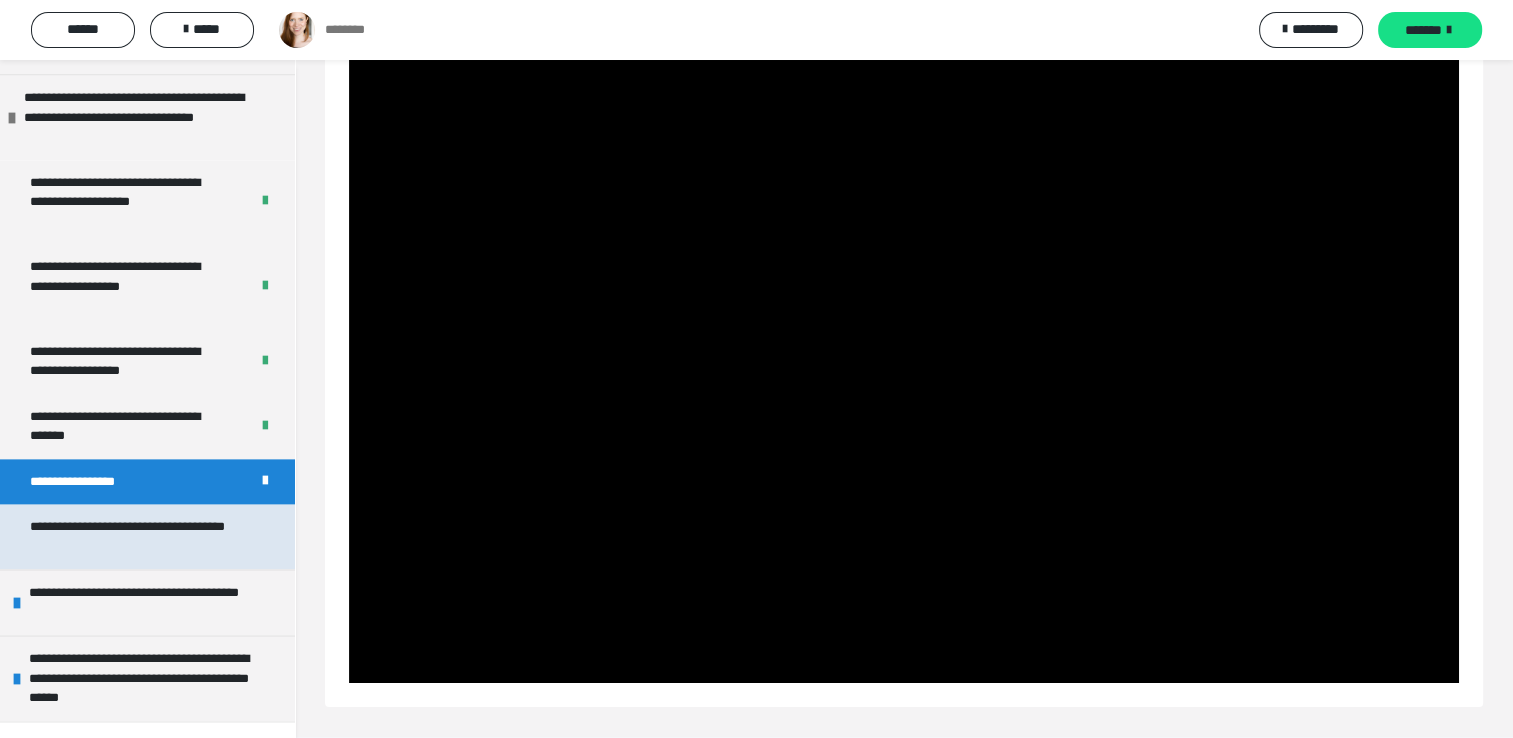 click on "**********" at bounding box center (132, 536) 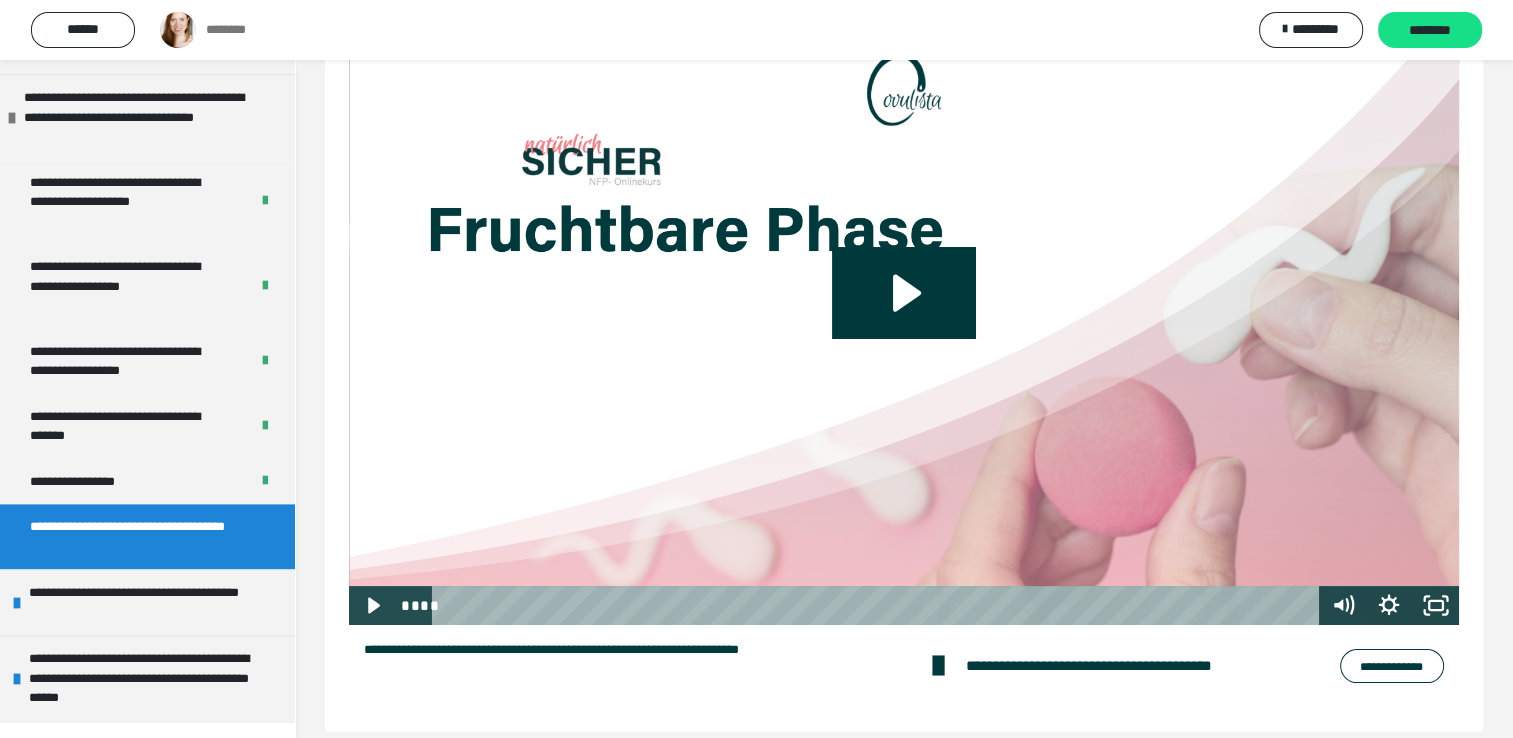 scroll, scrollTop: 215, scrollLeft: 0, axis: vertical 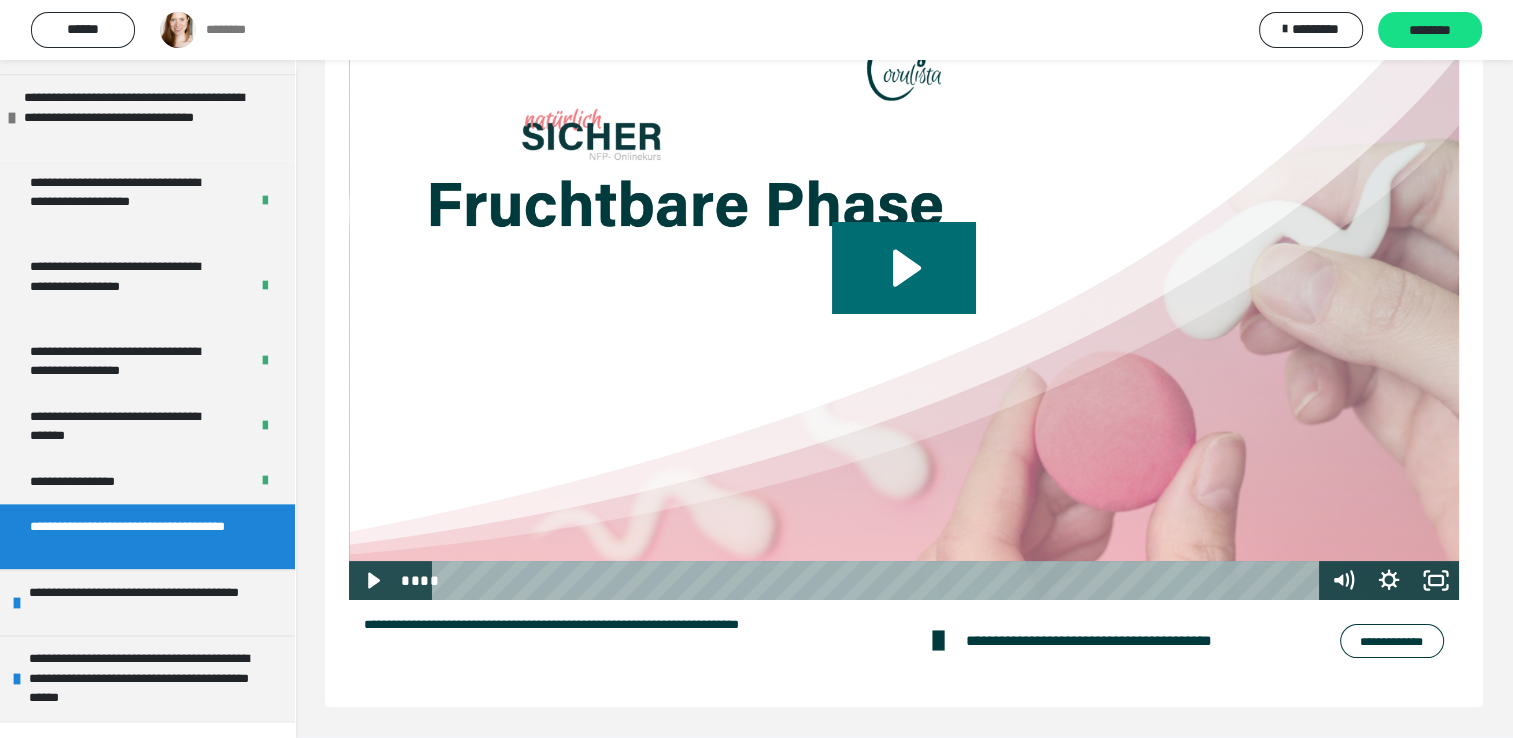 click 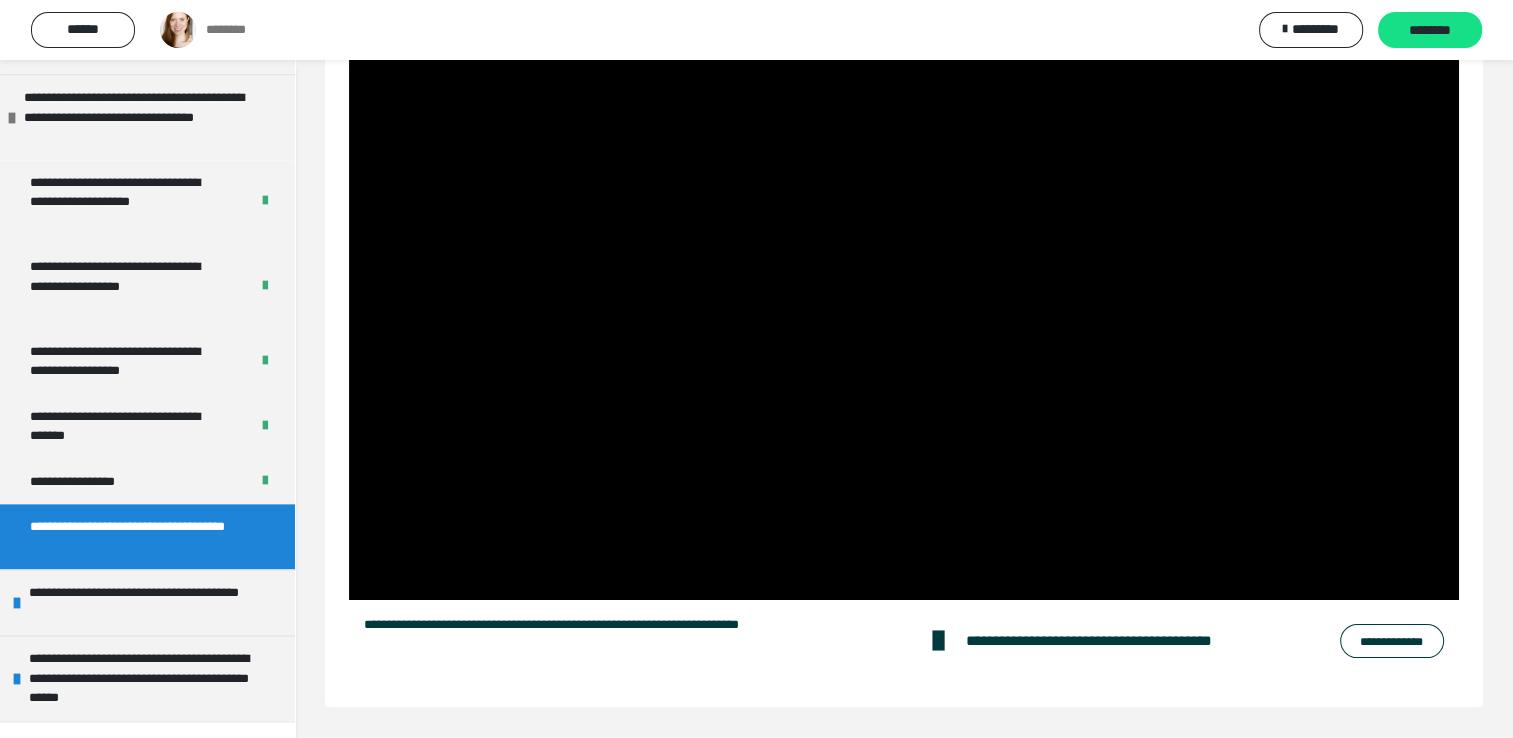 click on "**********" at bounding box center (1392, 641) 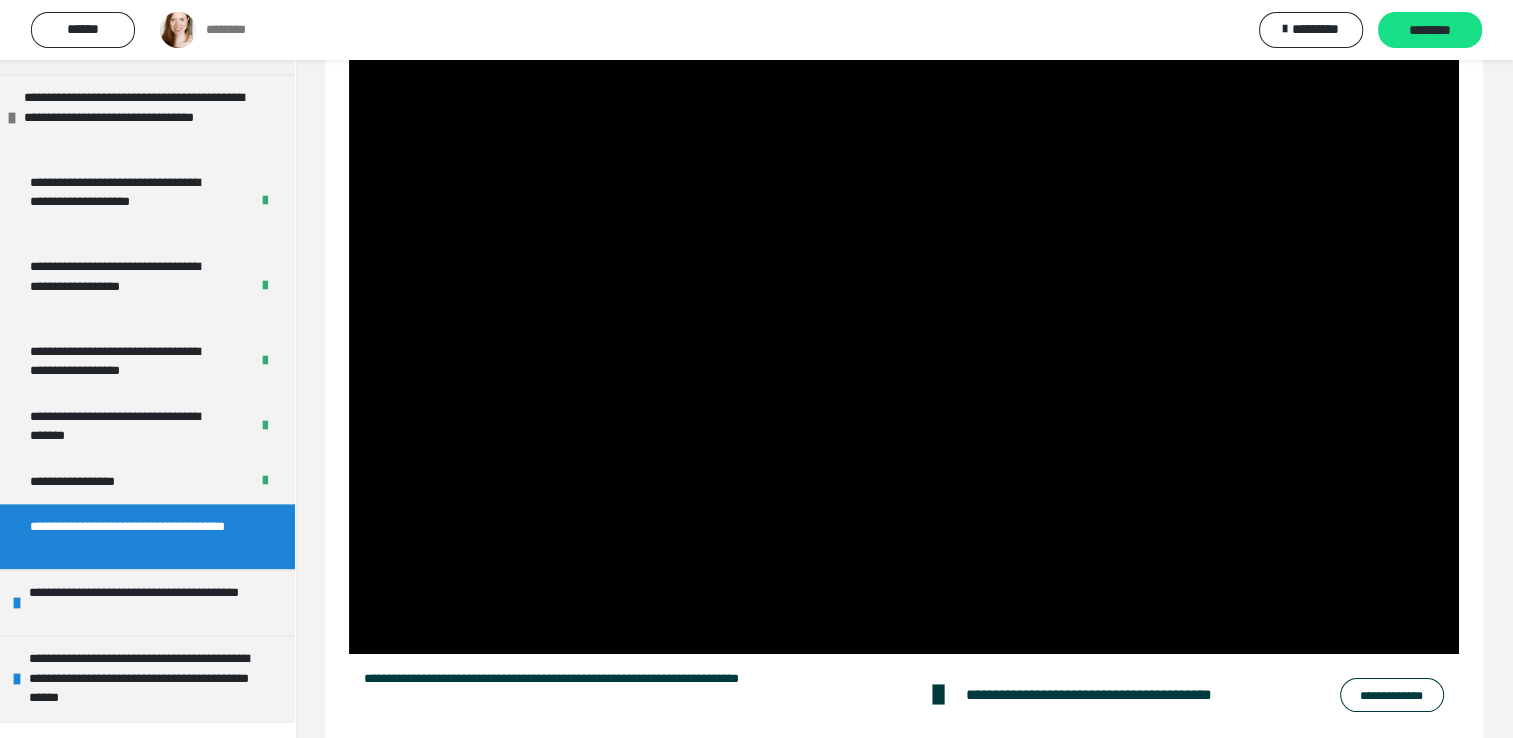 scroll, scrollTop: 152, scrollLeft: 0, axis: vertical 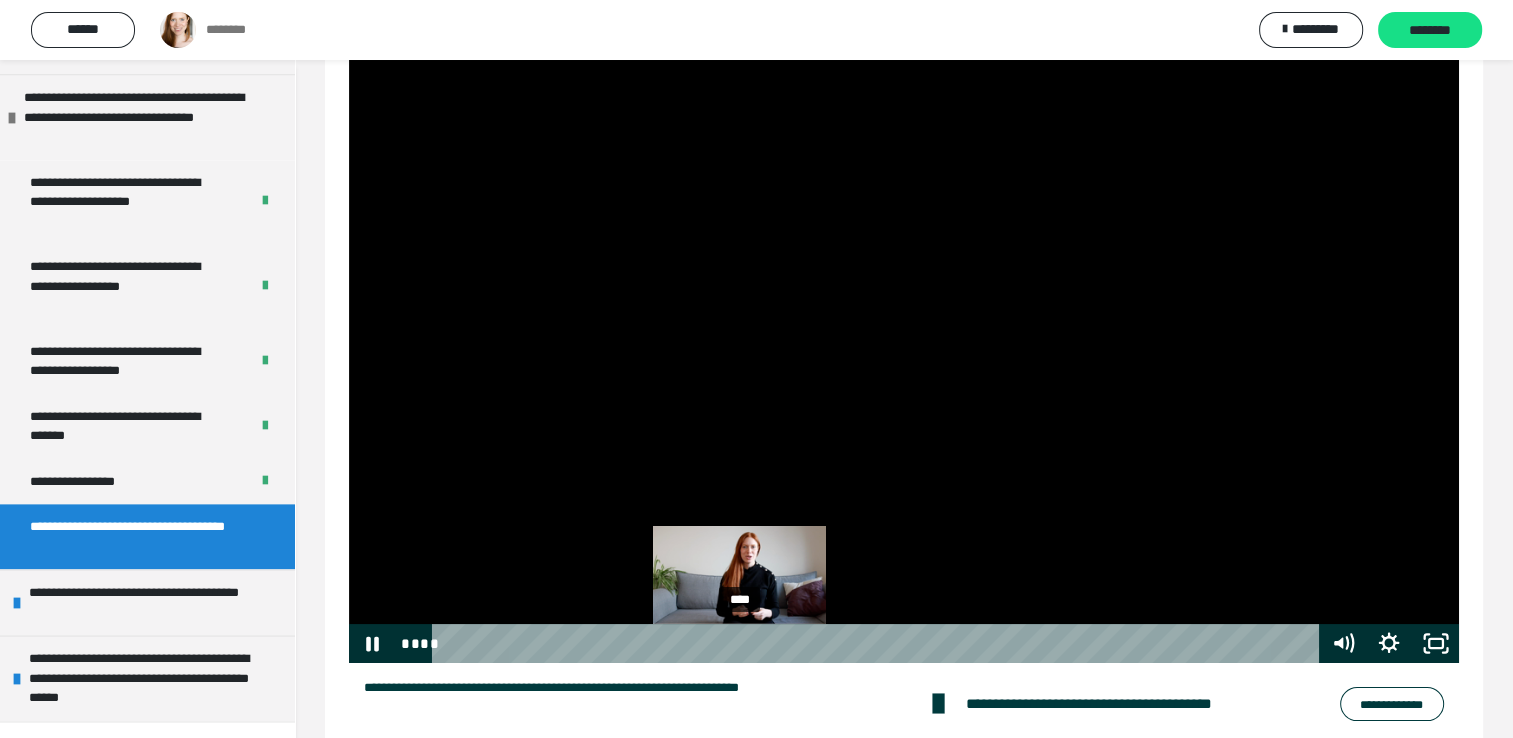 click on "****" at bounding box center (878, 643) 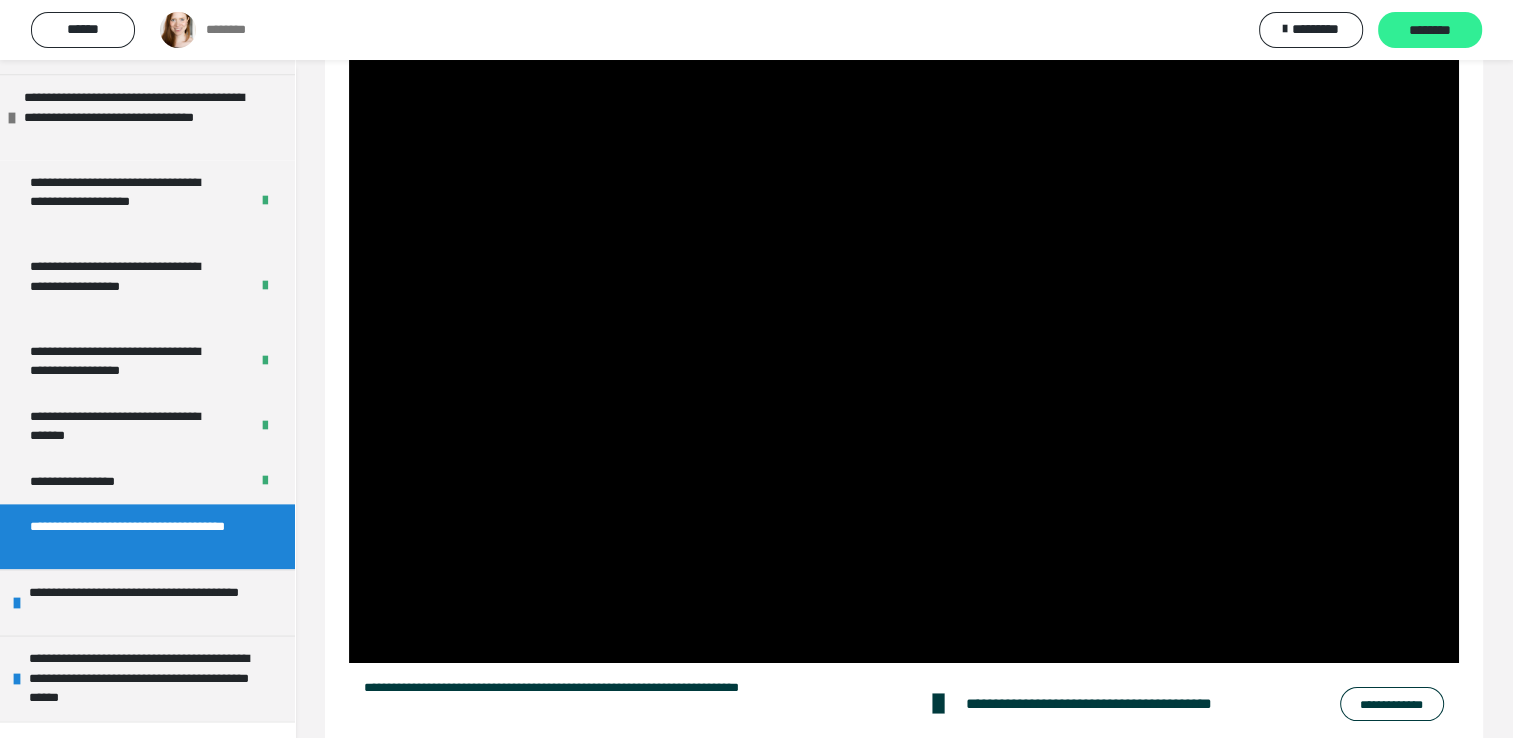 click on "********" at bounding box center [1430, 30] 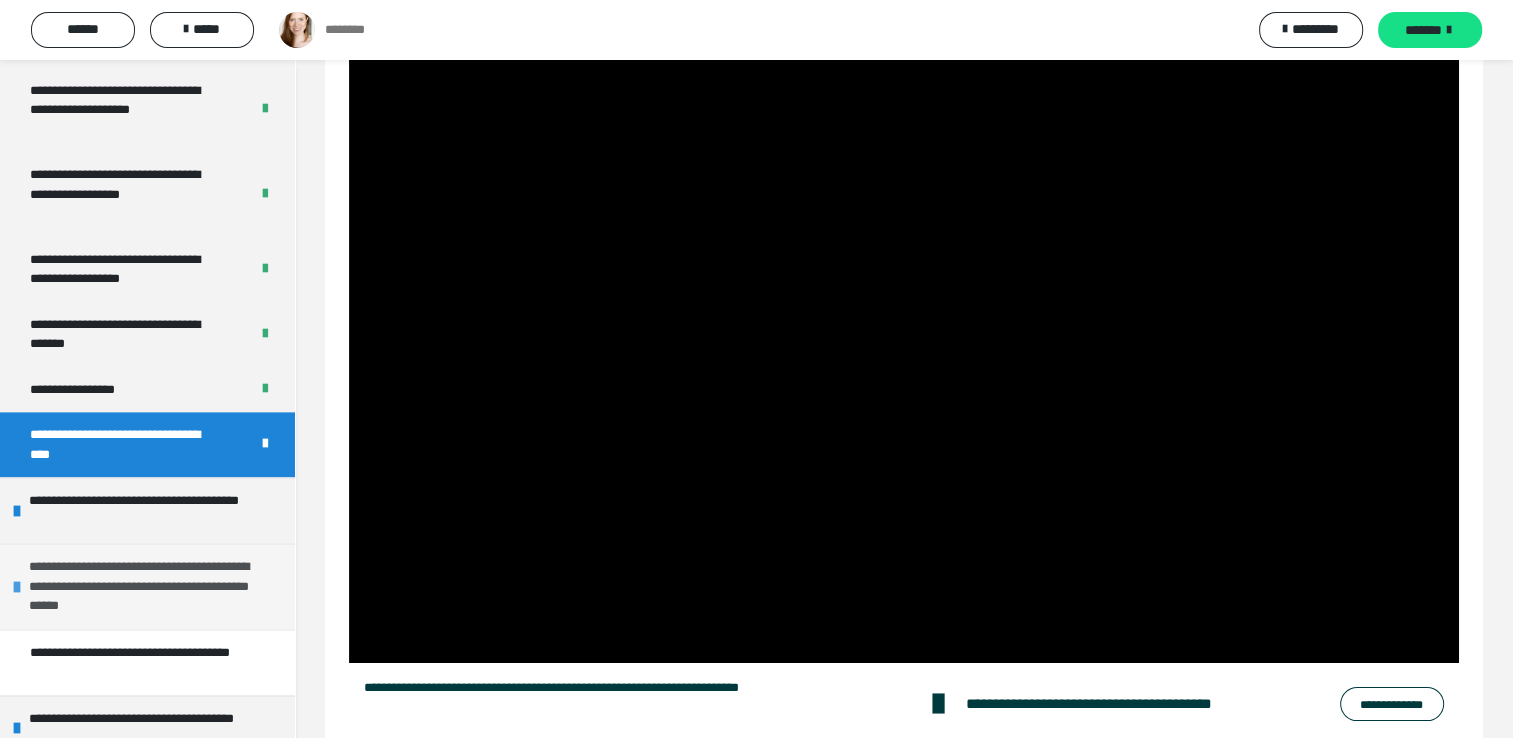 scroll, scrollTop: 2704, scrollLeft: 0, axis: vertical 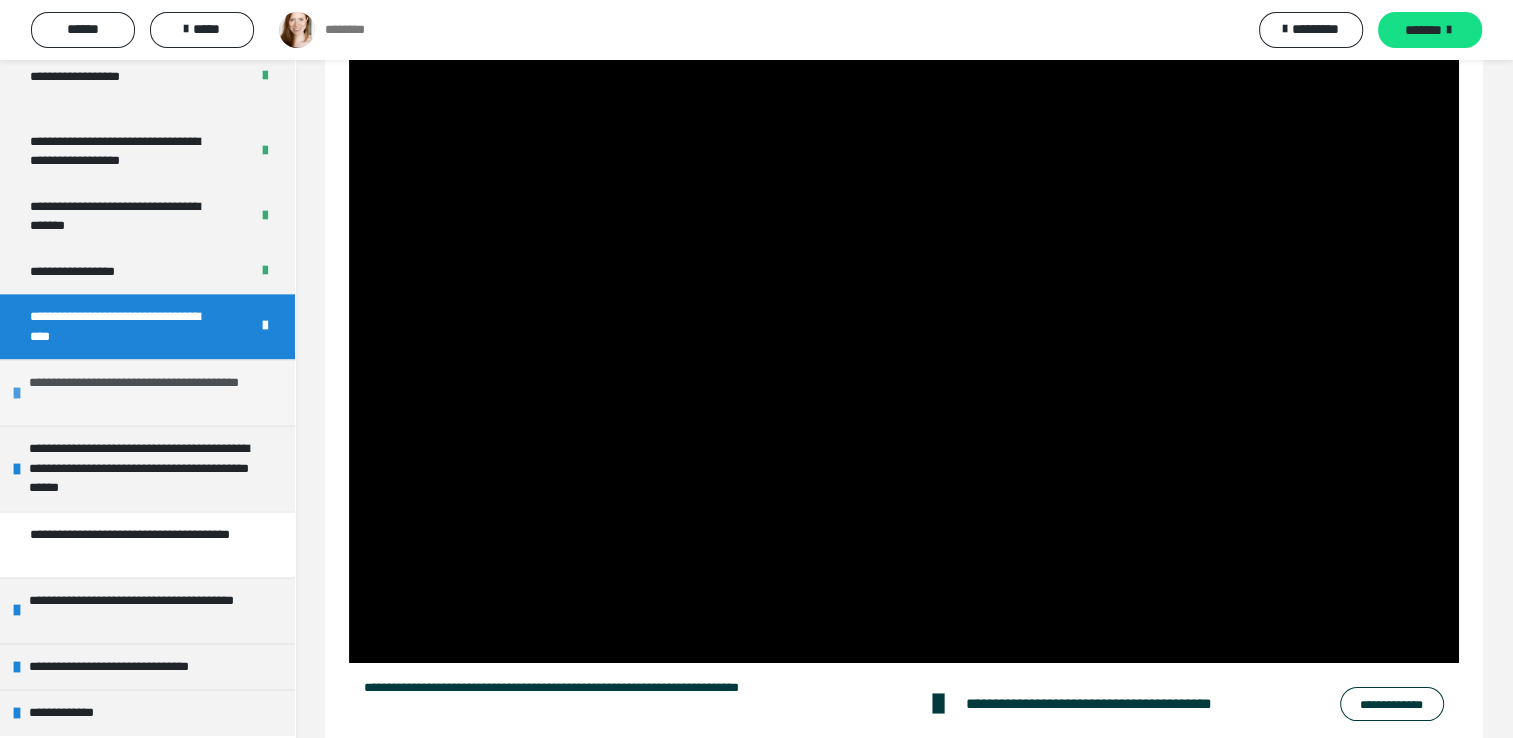 click at bounding box center (17, 393) 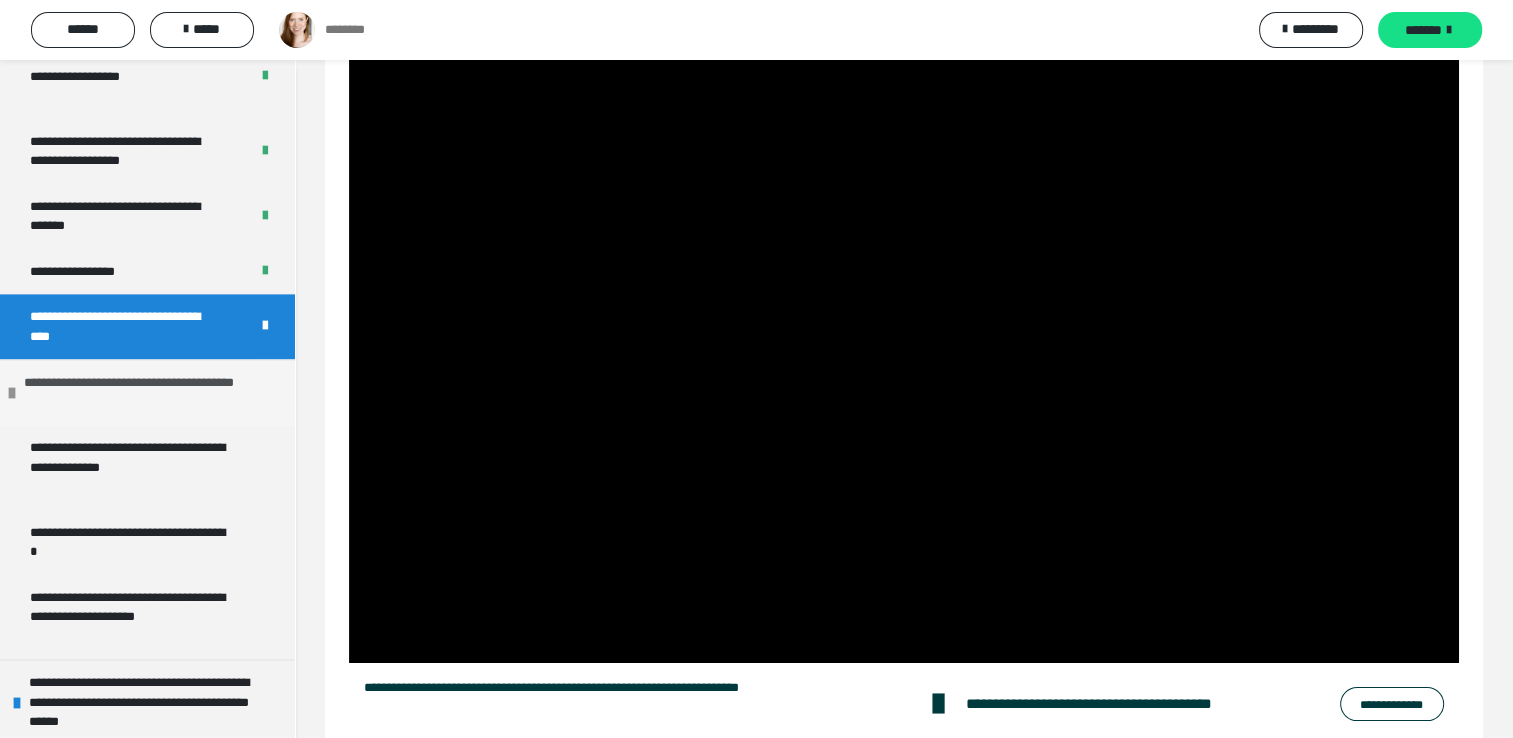 click at bounding box center [12, 393] 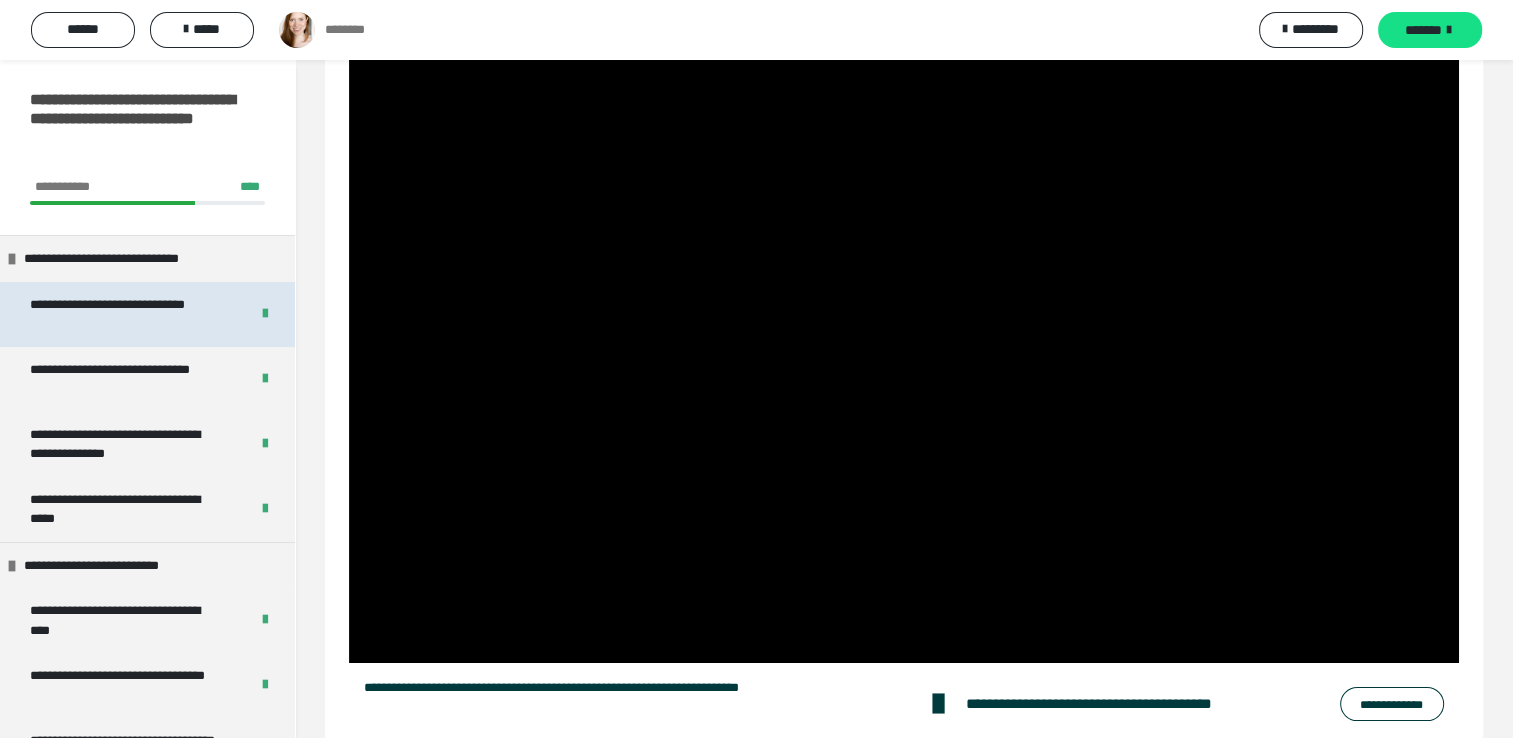 scroll, scrollTop: 0, scrollLeft: 0, axis: both 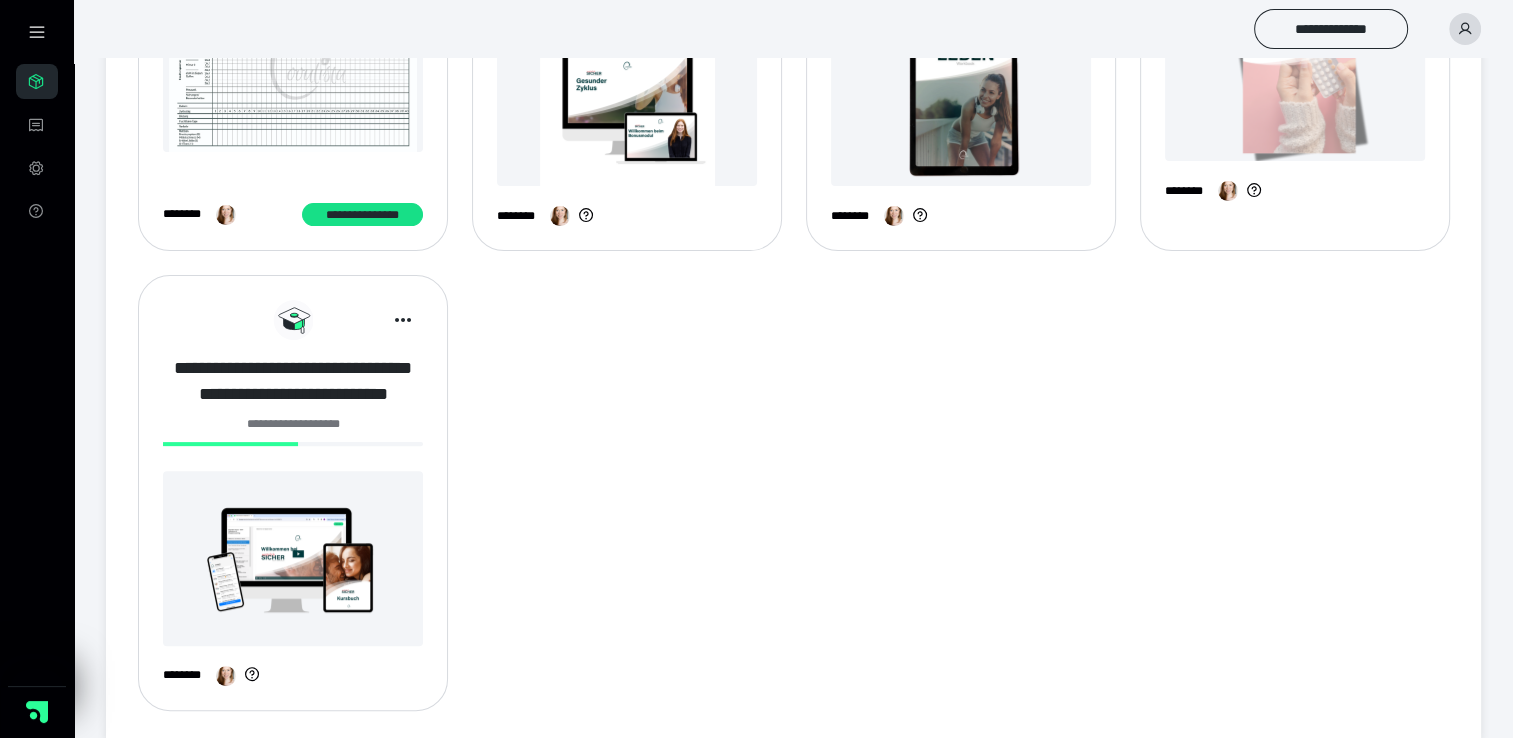 click on "**********" at bounding box center [293, 381] 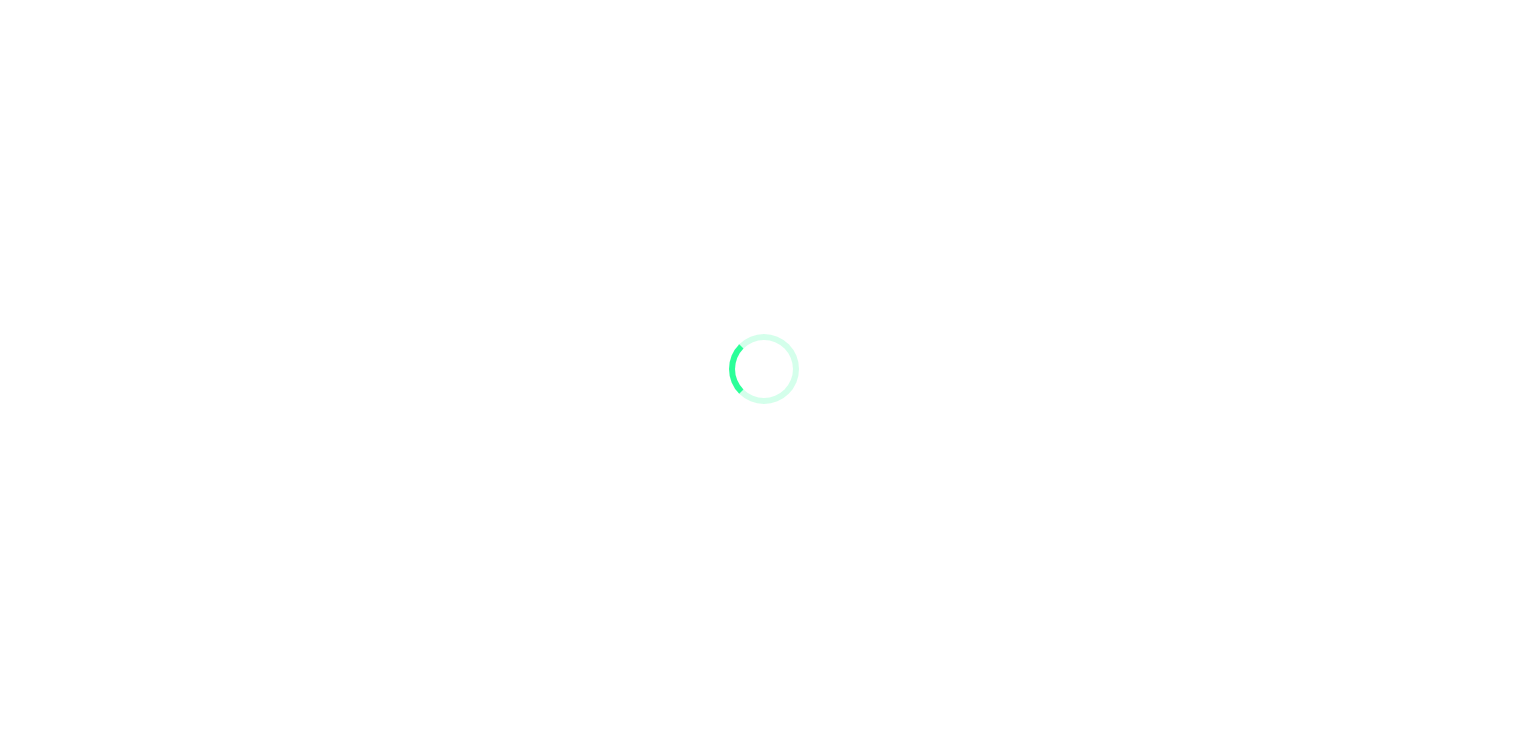 scroll, scrollTop: 0, scrollLeft: 0, axis: both 